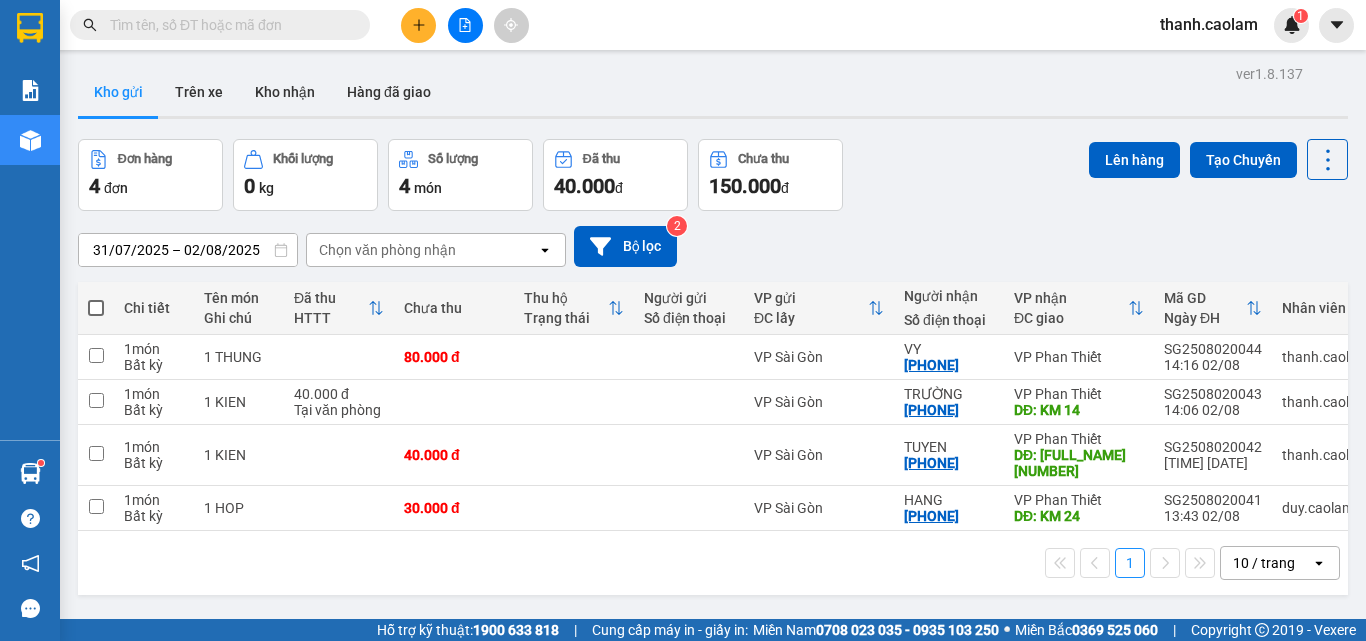 scroll, scrollTop: 0, scrollLeft: 0, axis: both 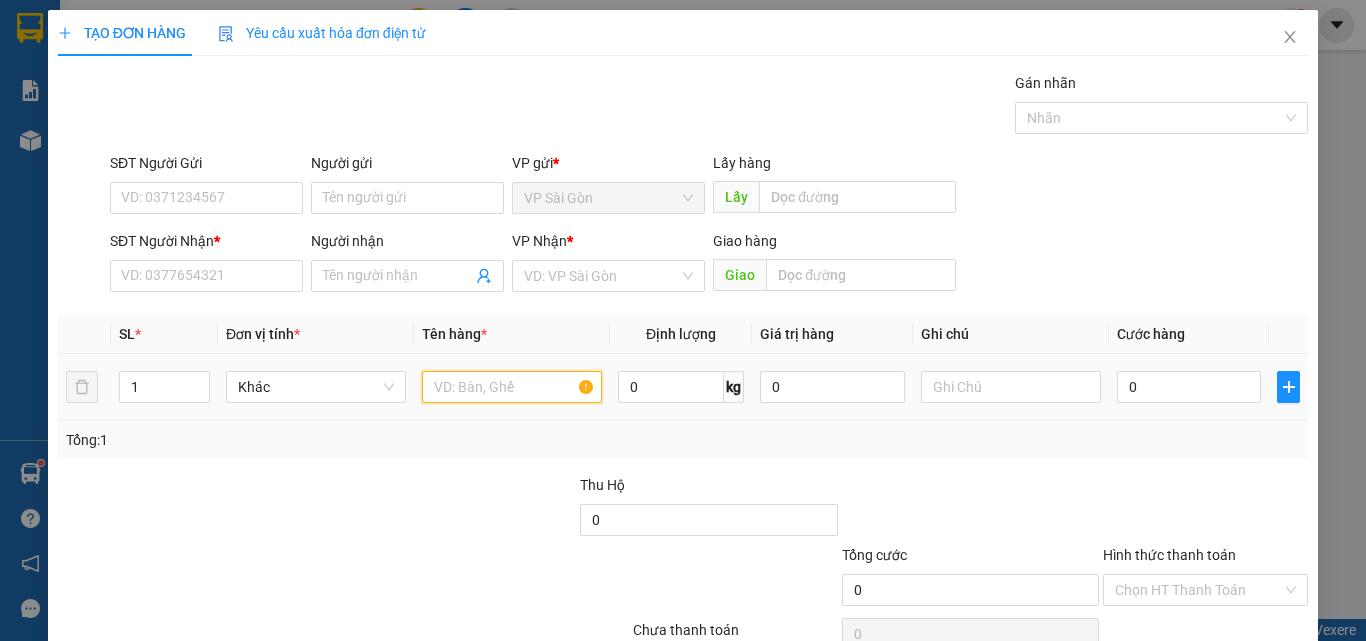 click at bounding box center (512, 387) 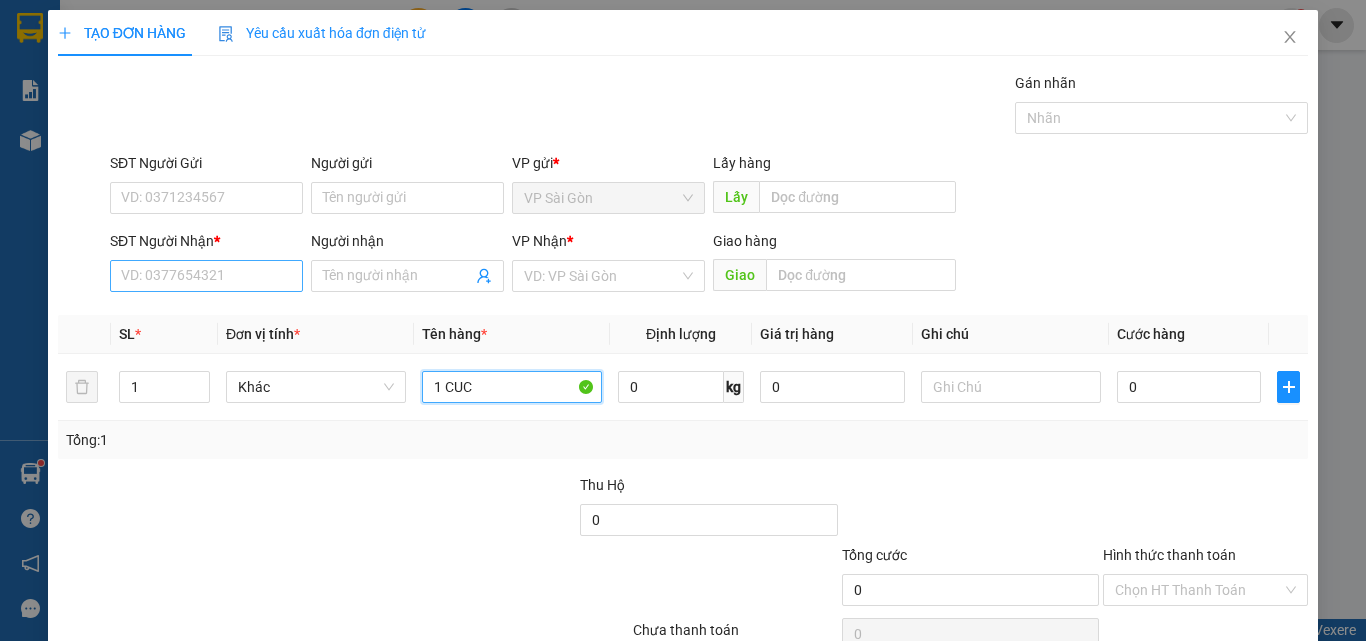 type on "1 CUC" 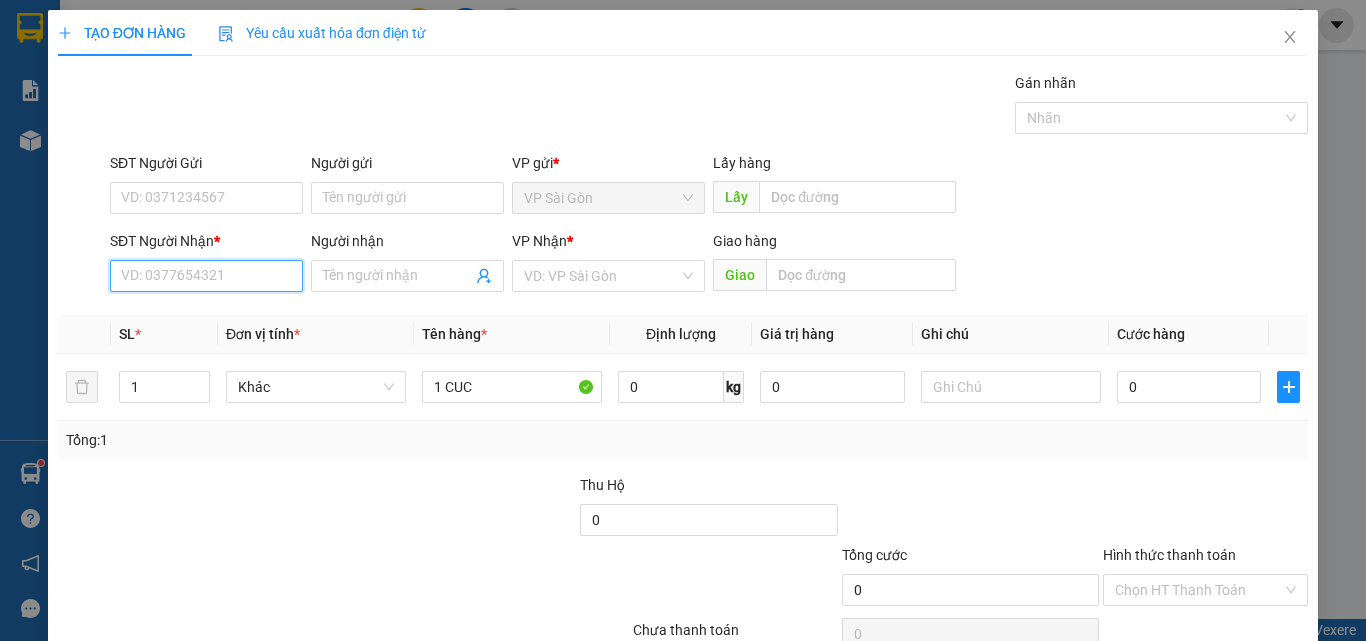 click on "SĐT Người Nhận  *" at bounding box center [206, 276] 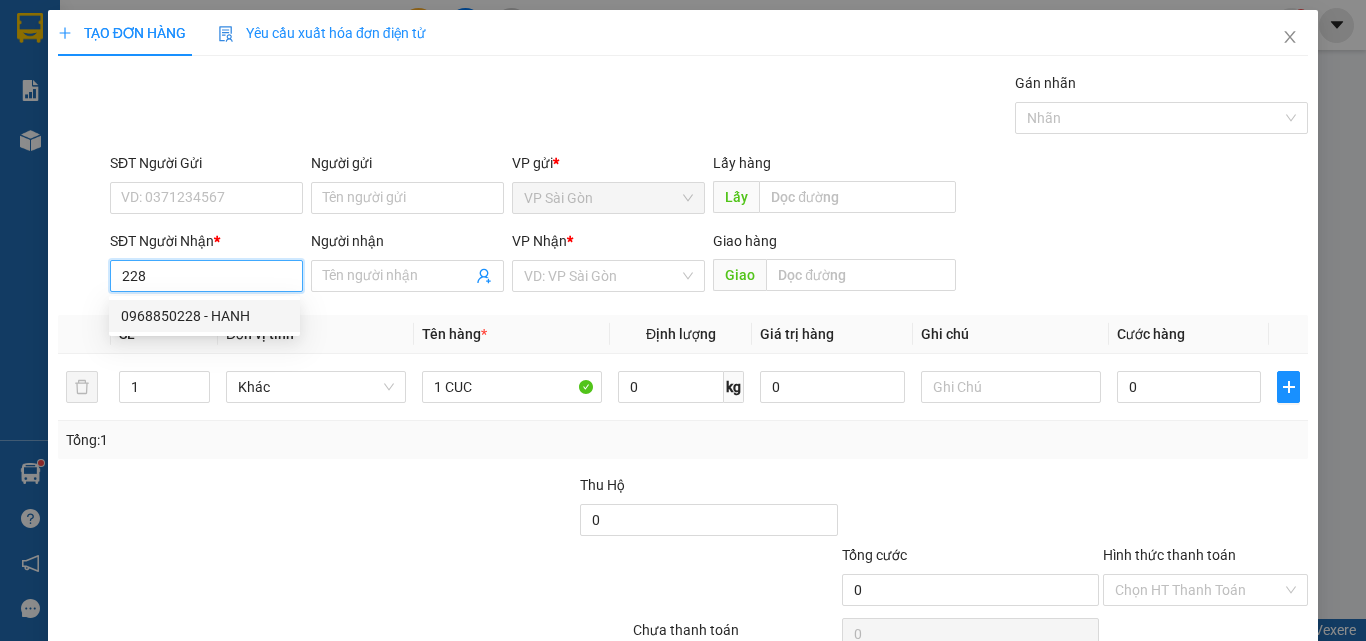 click on "0968850228 - HANH" at bounding box center [204, 316] 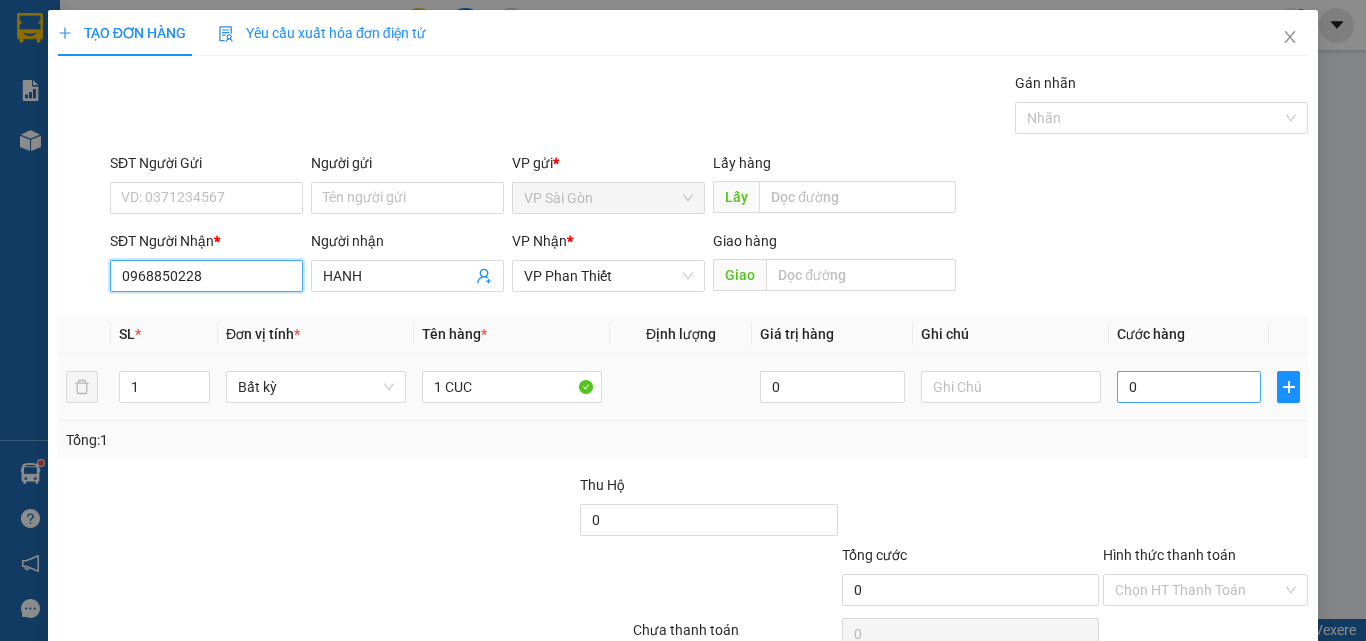 type on "0968850228" 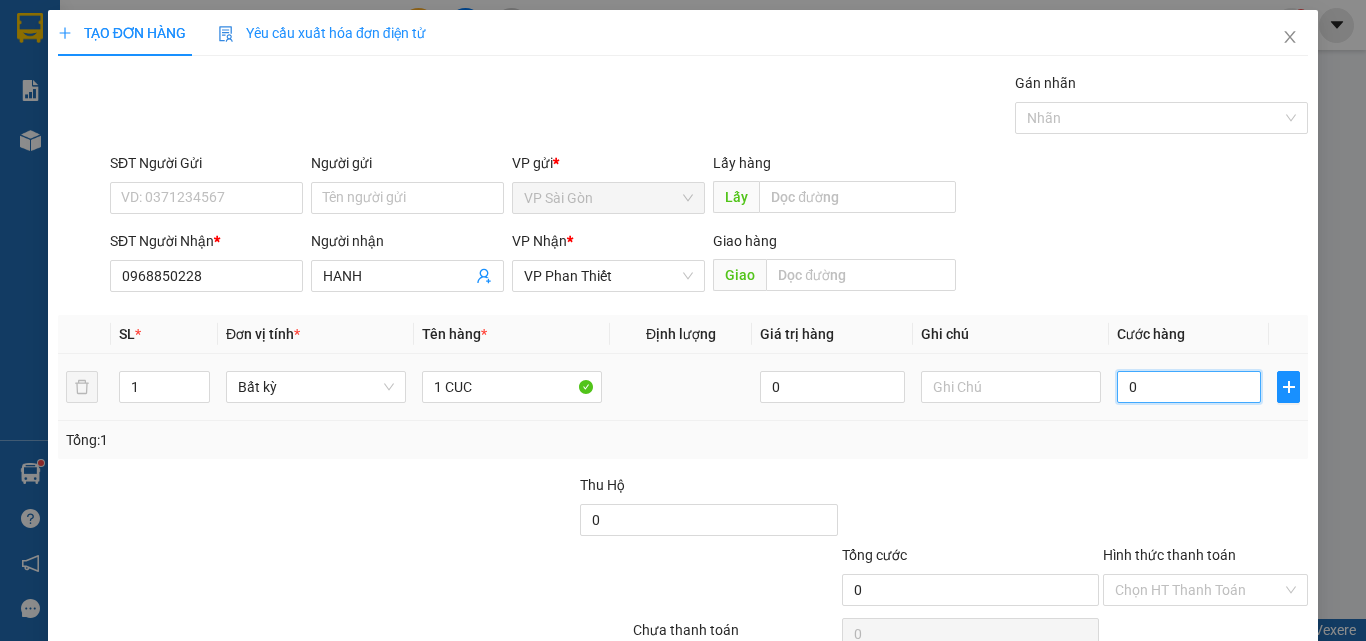 click on "0" at bounding box center [1189, 387] 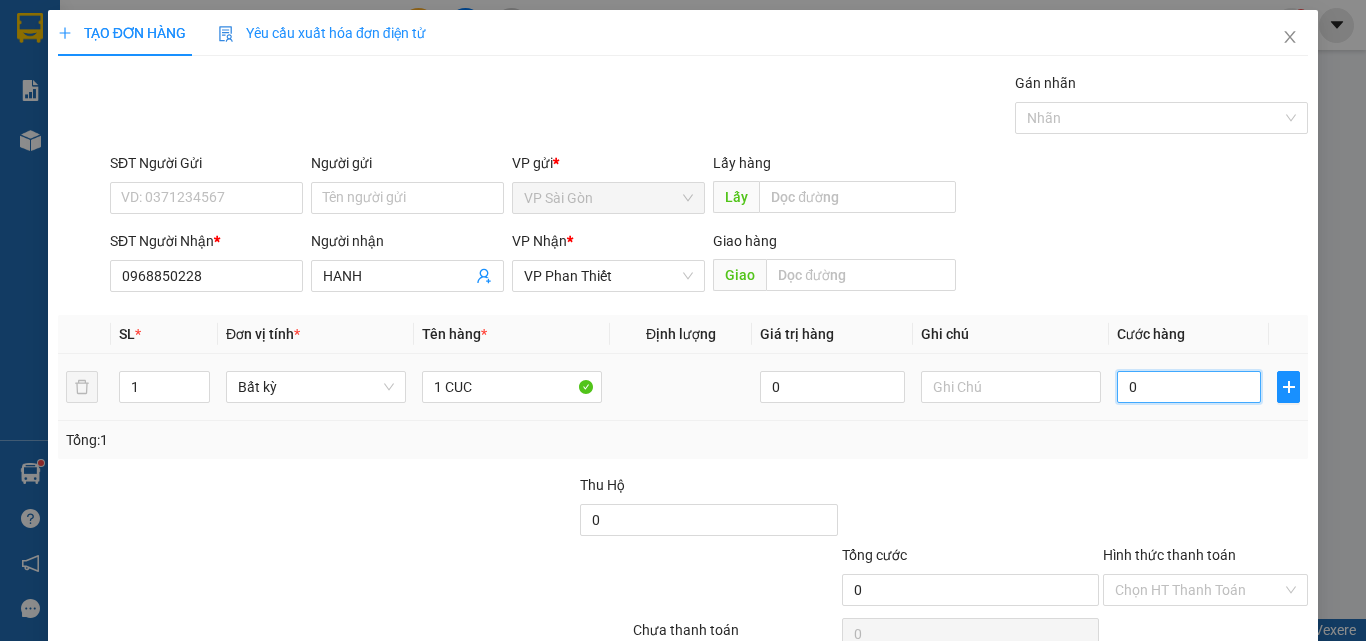 type on "4" 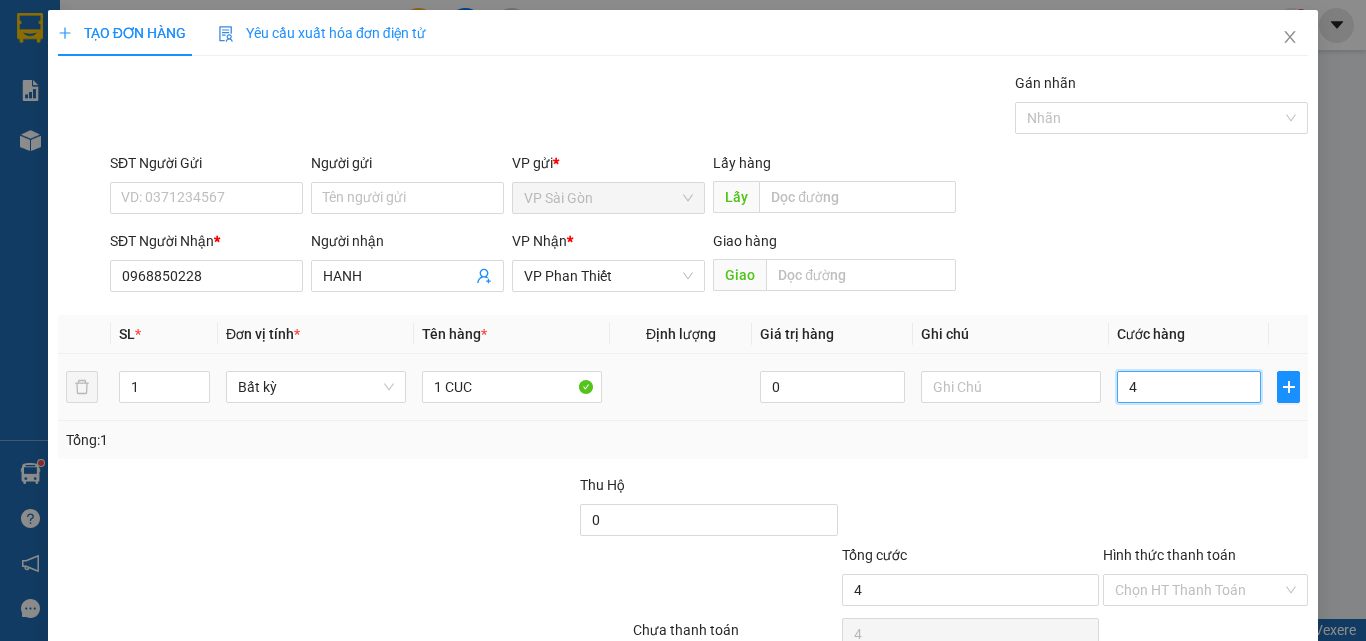 type on "40" 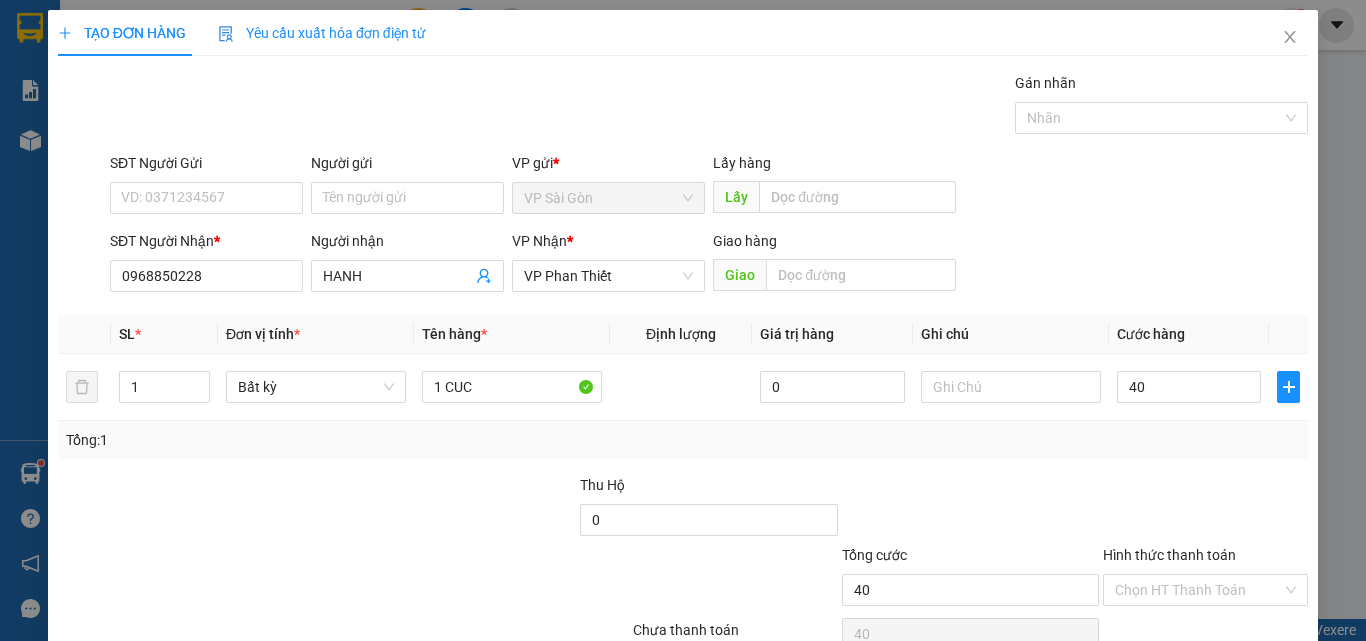 type on "40.000" 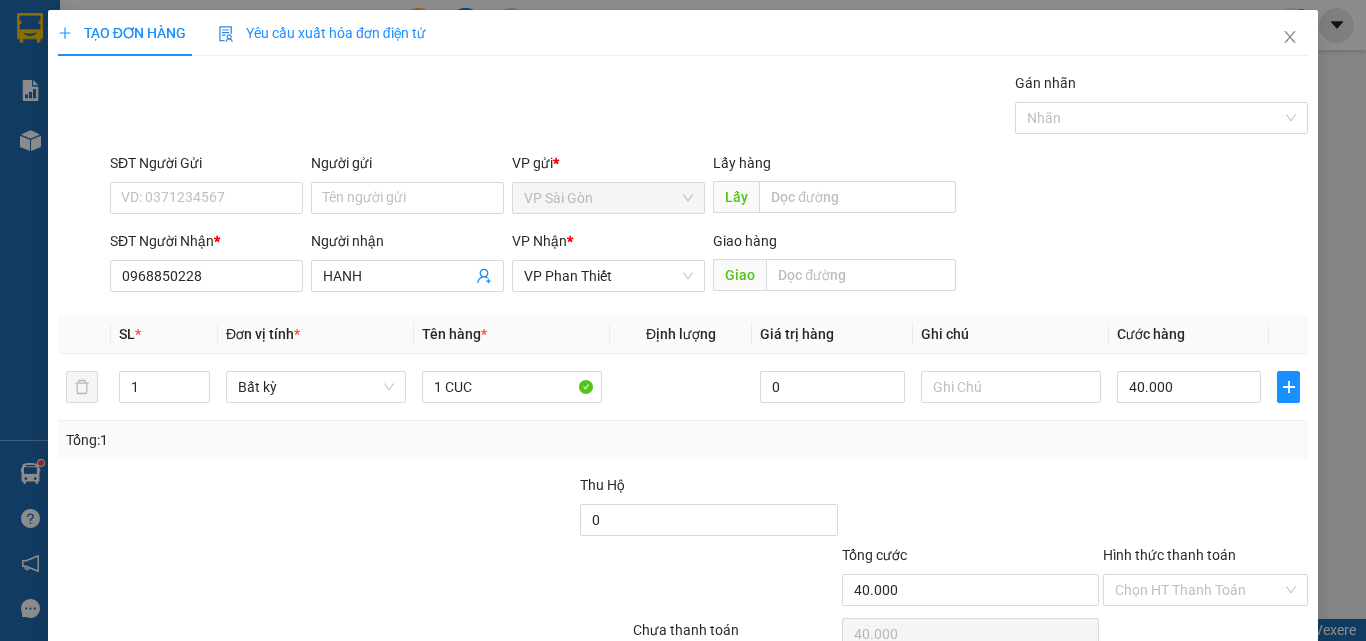 click on "Transit Pickup Surcharge Ids Transit Deliver Surcharge Ids Transit Deliver Surcharge Transit Deliver Surcharge Gói vận chuyển  * Tiêu chuẩn Gán nhãn   Nhãn SĐT Người Gửi VD: [PHONE] Người gửi Tên người gửi VP gửi  * VP Sài Gòn Lấy hàng Lấy SĐT Người Nhận  * [PHONE] Người nhận HANH VP Nhận  * VP Phan Thiết Giao hàng Giao SL  * Đơn vị tính  * Tên hàng  * Định lượng Giá trị hàng Ghi chú Cước hàng                   1 Bất kỳ 1 CUC 0 40.000 Tổng:  1 Thu Hộ 0 Tổng cước 40.000 Hình thức thanh toán Chọn HT Thanh Toán Số tiền thu trước 0 Chưa thanh toán 40.000 Chọn HT Thanh Toán Lưu nháp Xóa Thông tin Lưu Lưu và In" at bounding box center [683, 386] 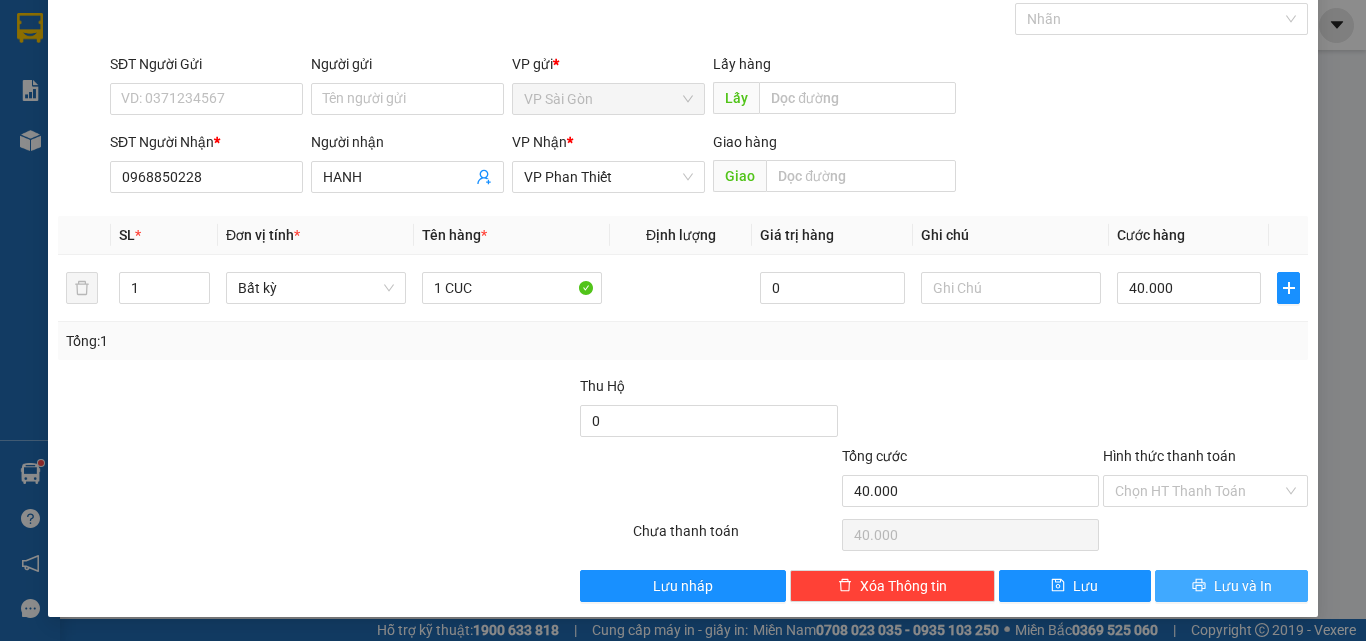 click on "Lưu và In" at bounding box center (1243, 586) 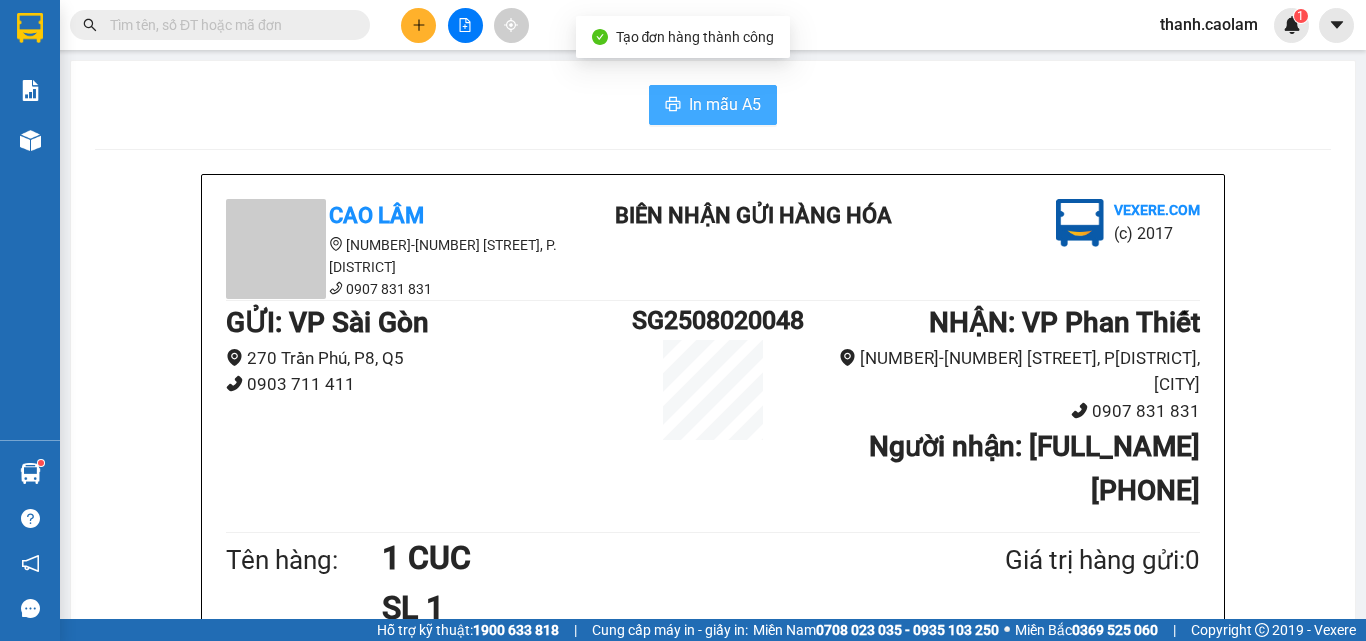 click 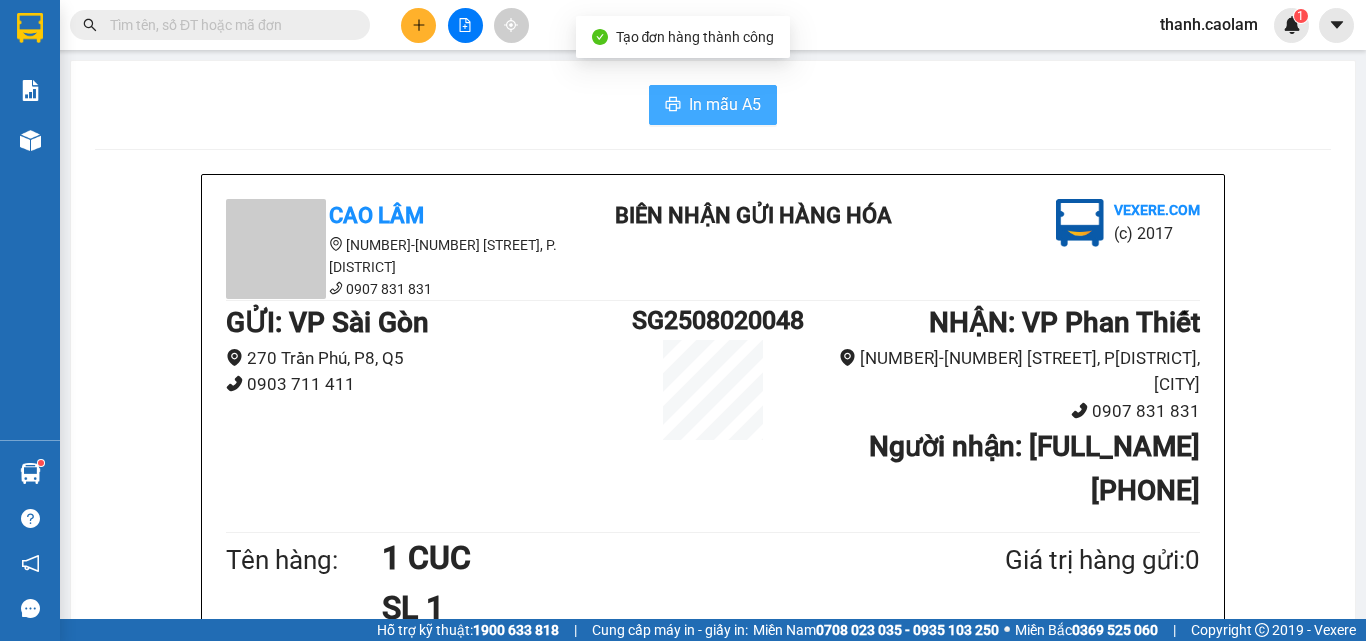 scroll, scrollTop: 0, scrollLeft: 0, axis: both 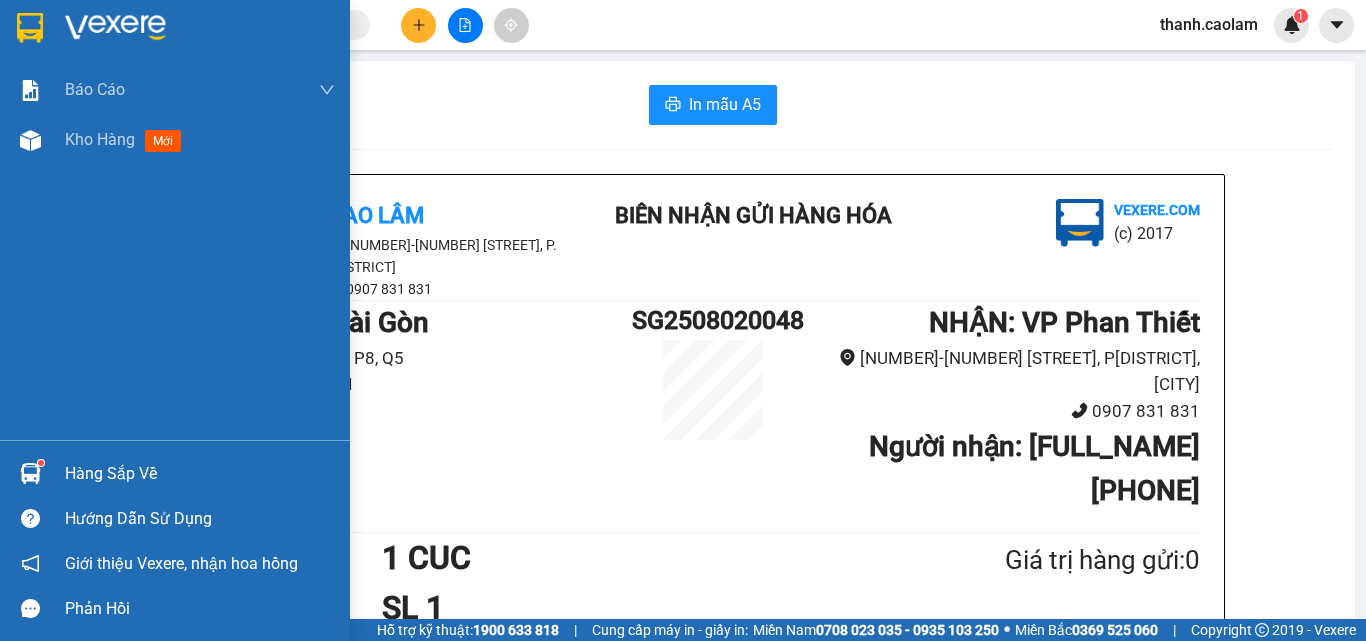 click at bounding box center [30, 28] 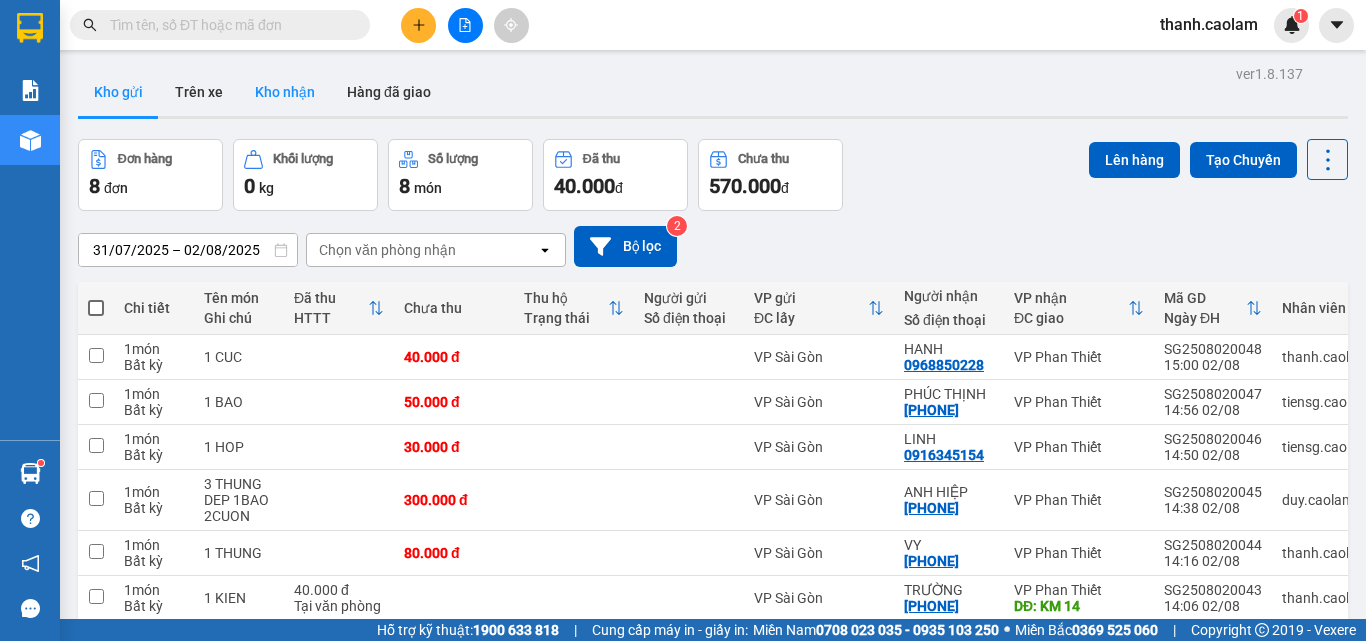 click on "Kho nhận" at bounding box center [285, 92] 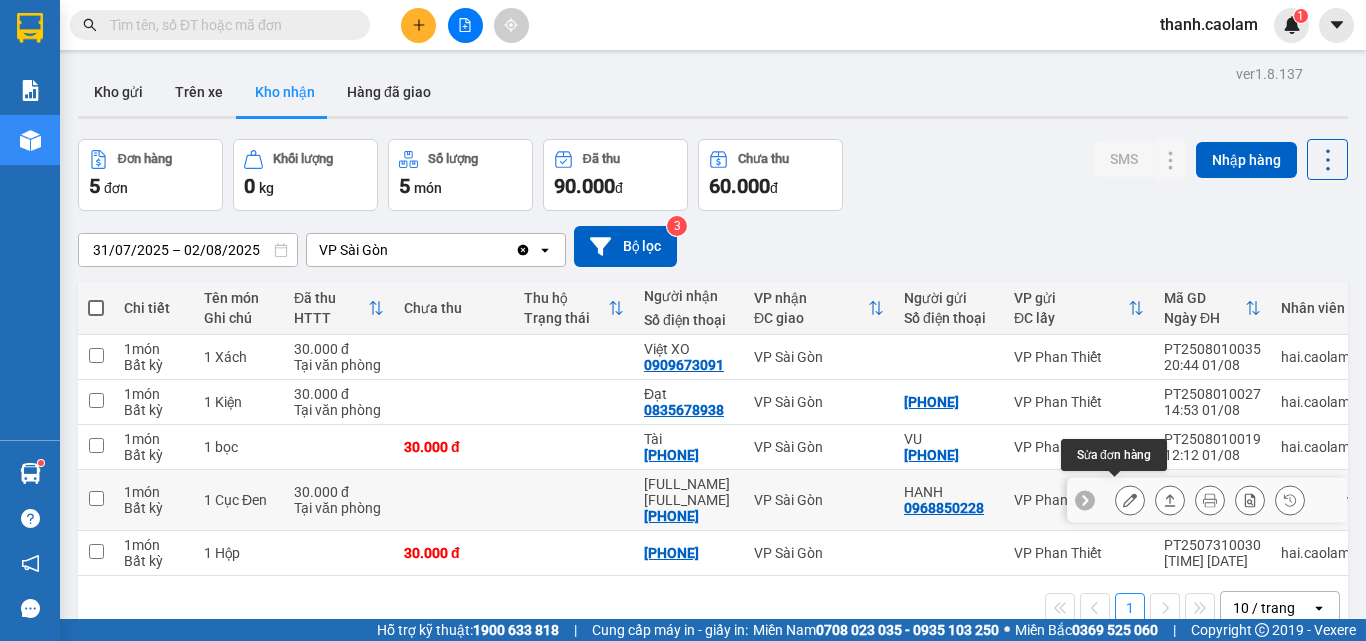 click 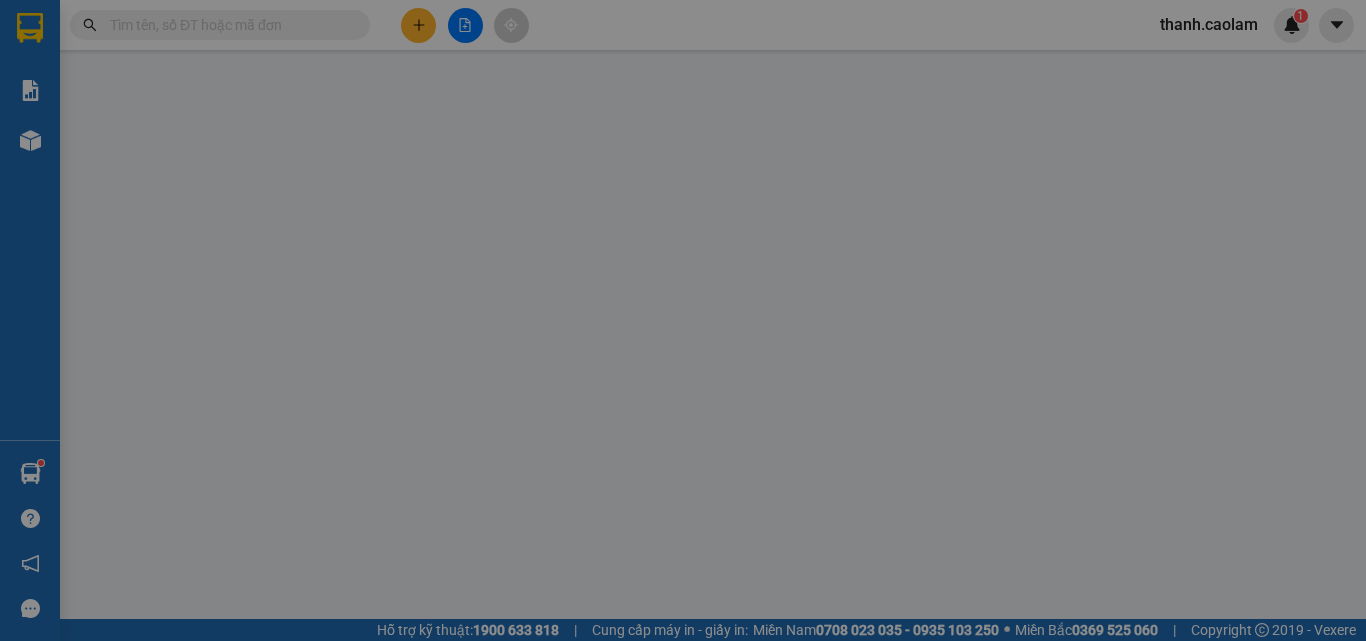 type on "0968850228" 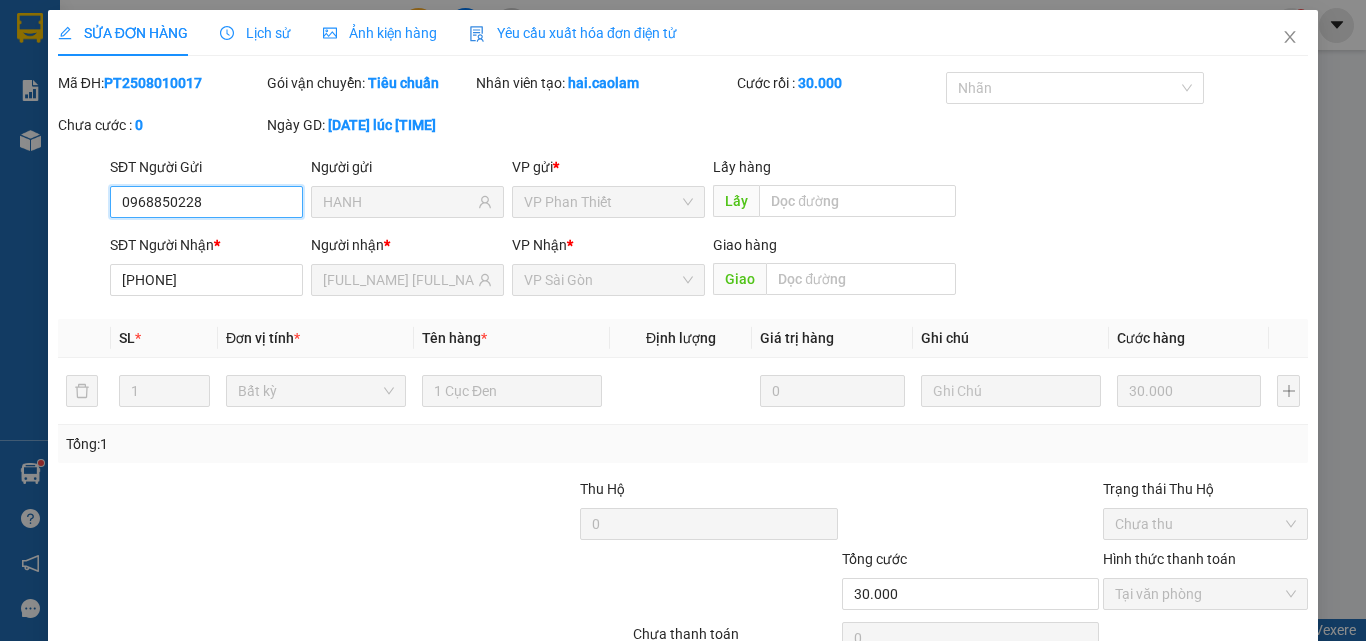 scroll, scrollTop: 103, scrollLeft: 0, axis: vertical 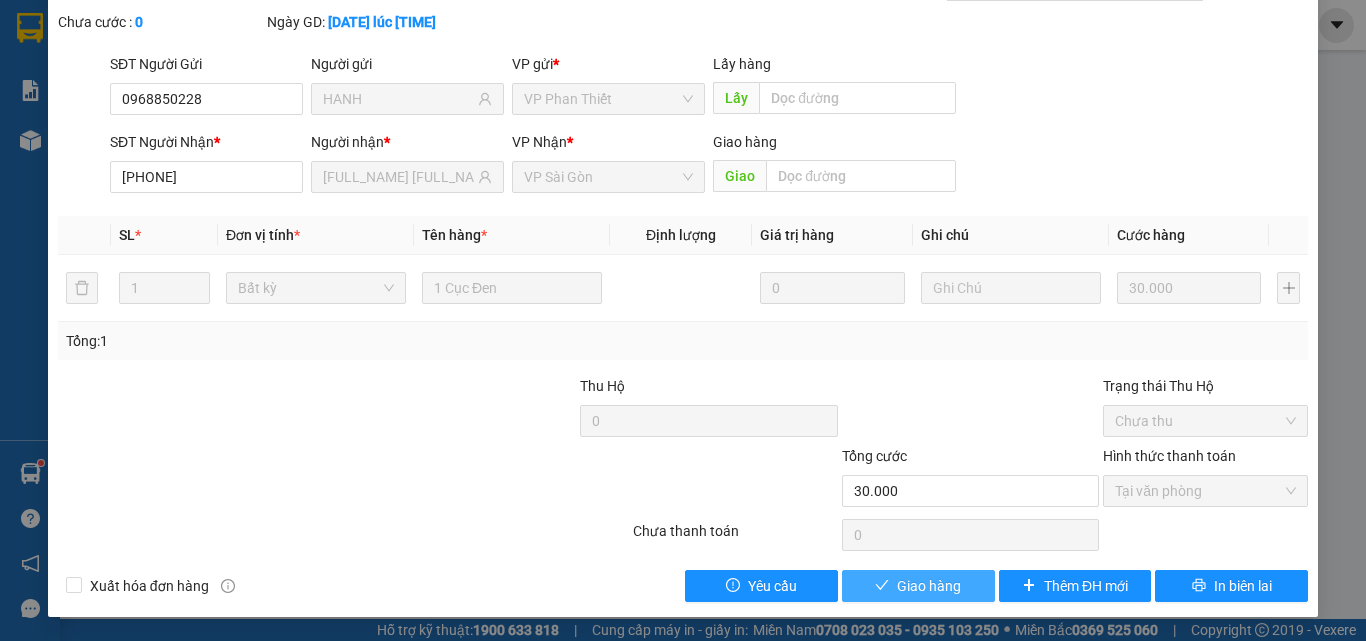 click on "Giao hàng" at bounding box center [929, 586] 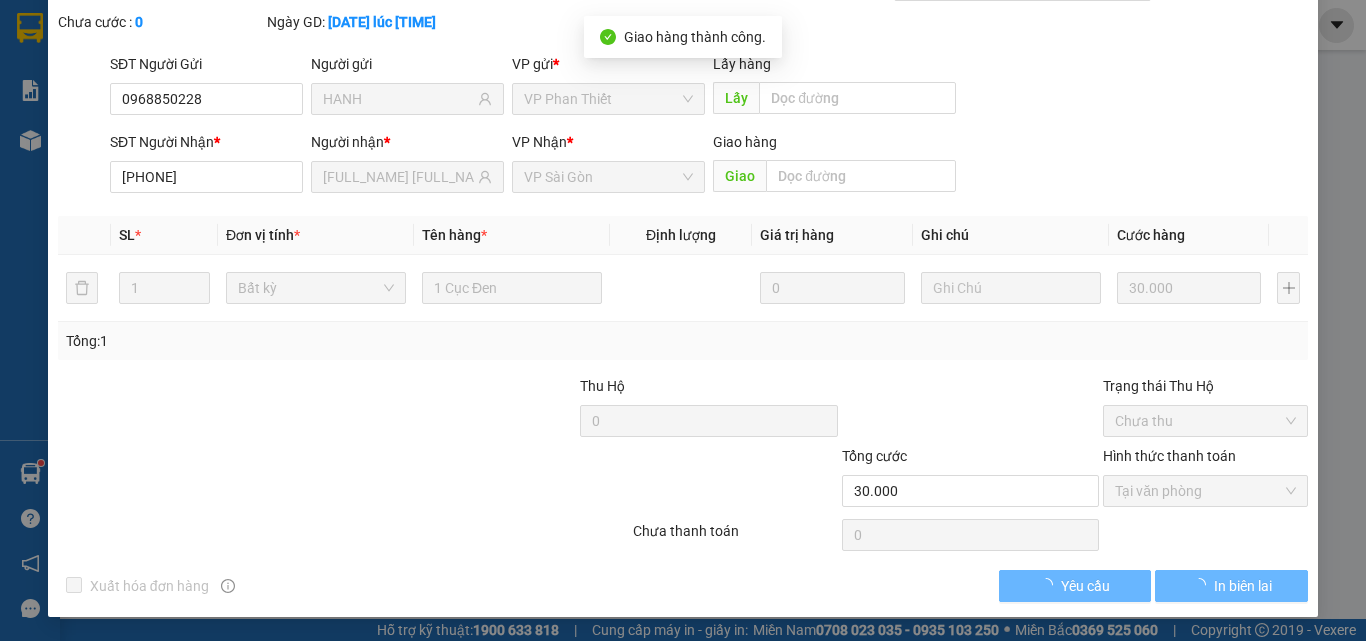 scroll, scrollTop: 0, scrollLeft: 0, axis: both 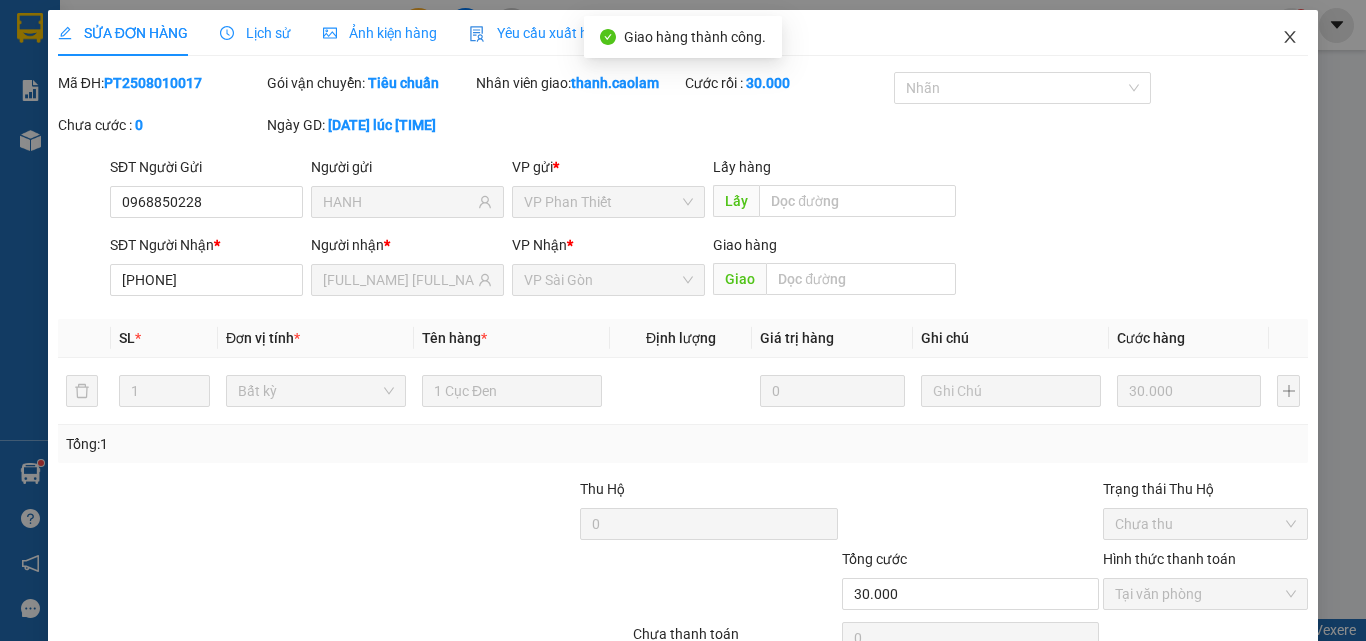 click at bounding box center (1290, 38) 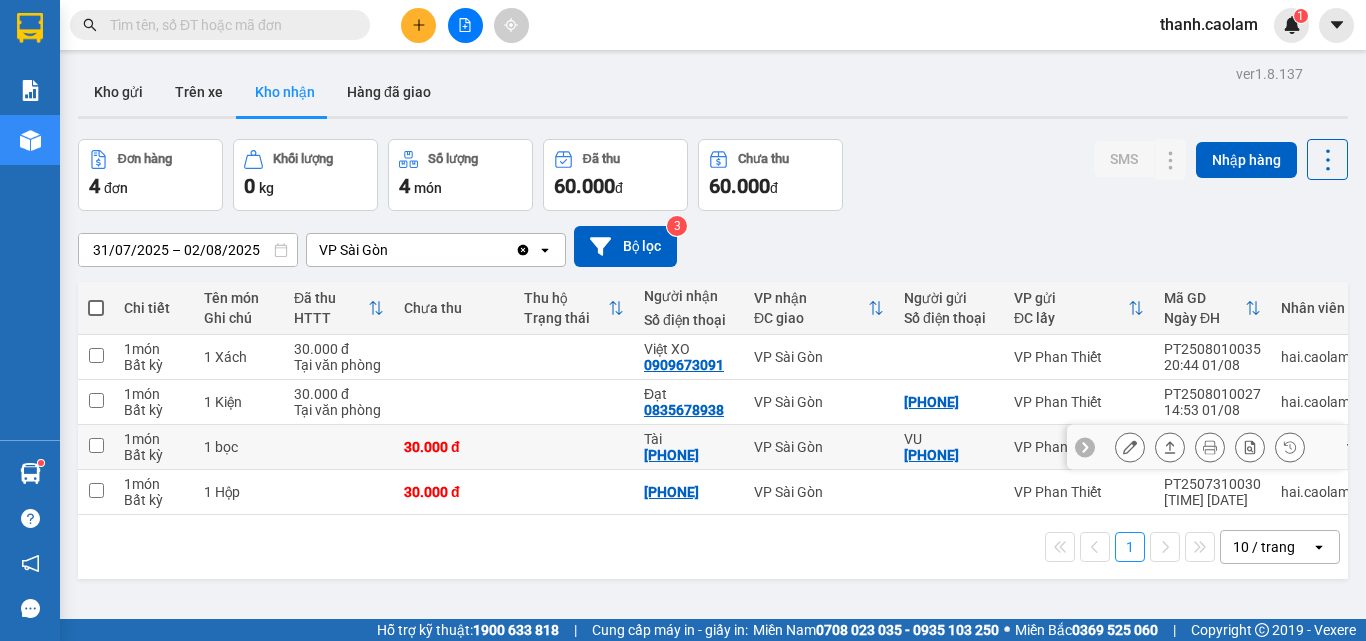 scroll, scrollTop: 92, scrollLeft: 0, axis: vertical 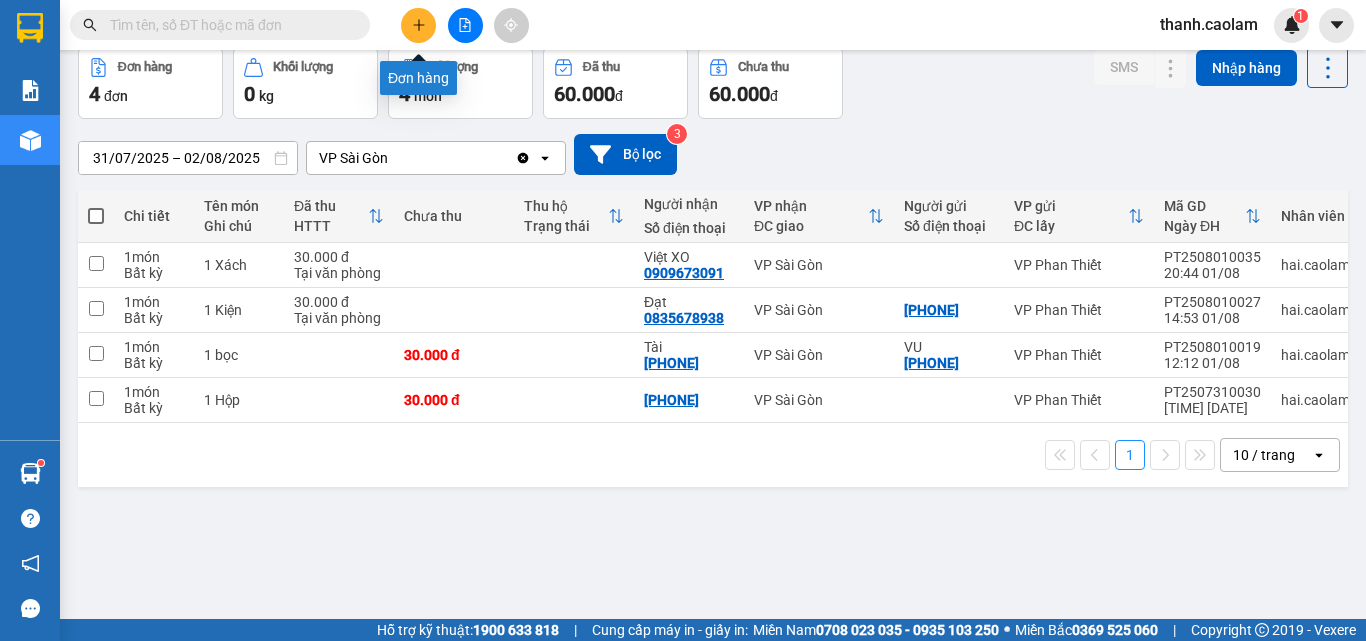 click at bounding box center (418, 25) 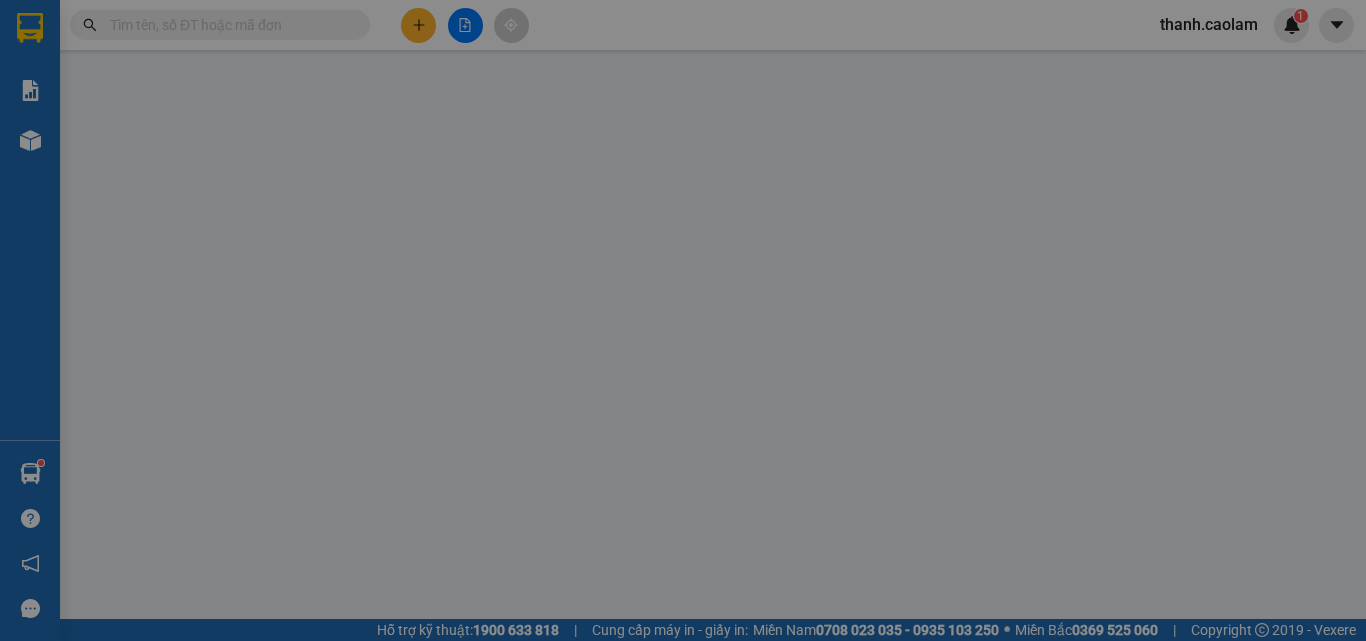 scroll, scrollTop: 0, scrollLeft: 0, axis: both 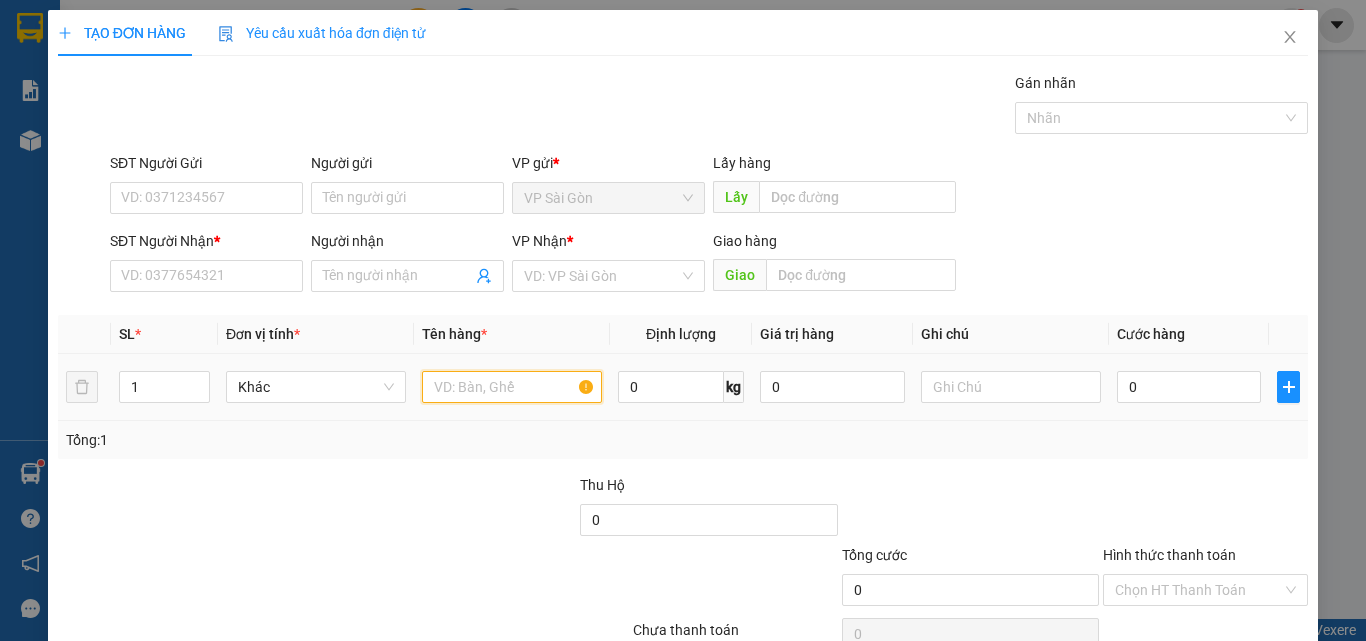 click at bounding box center (512, 387) 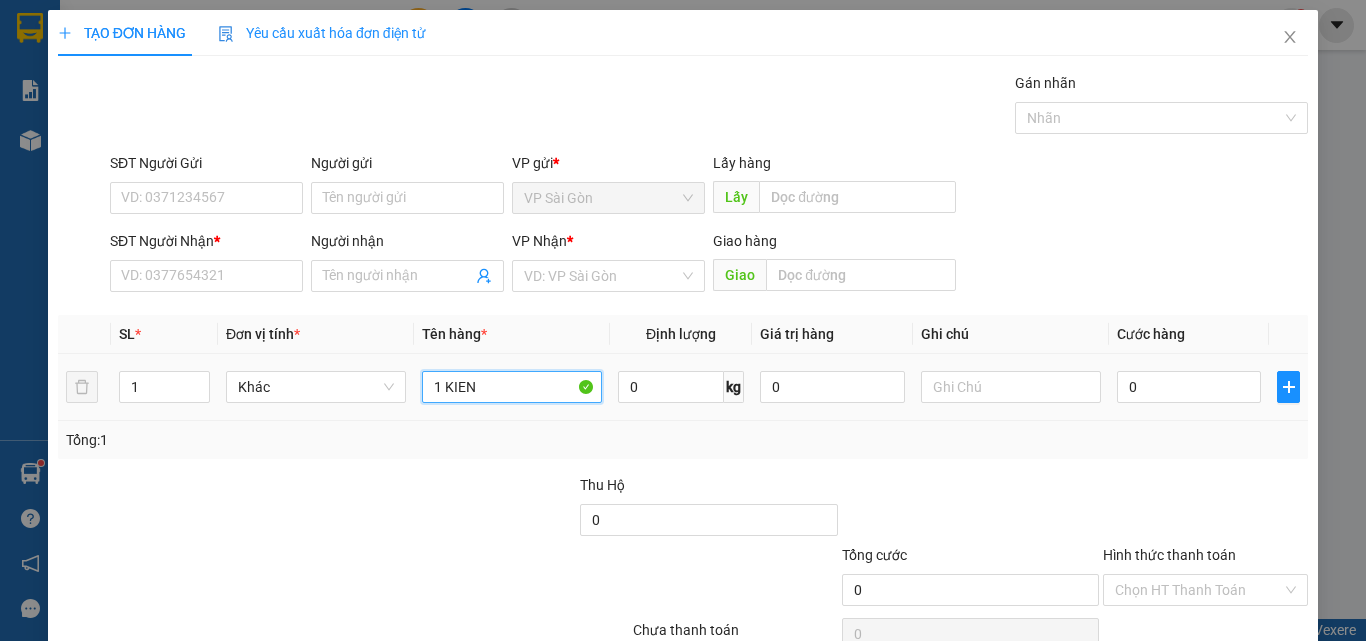 type on "1 KIEN" 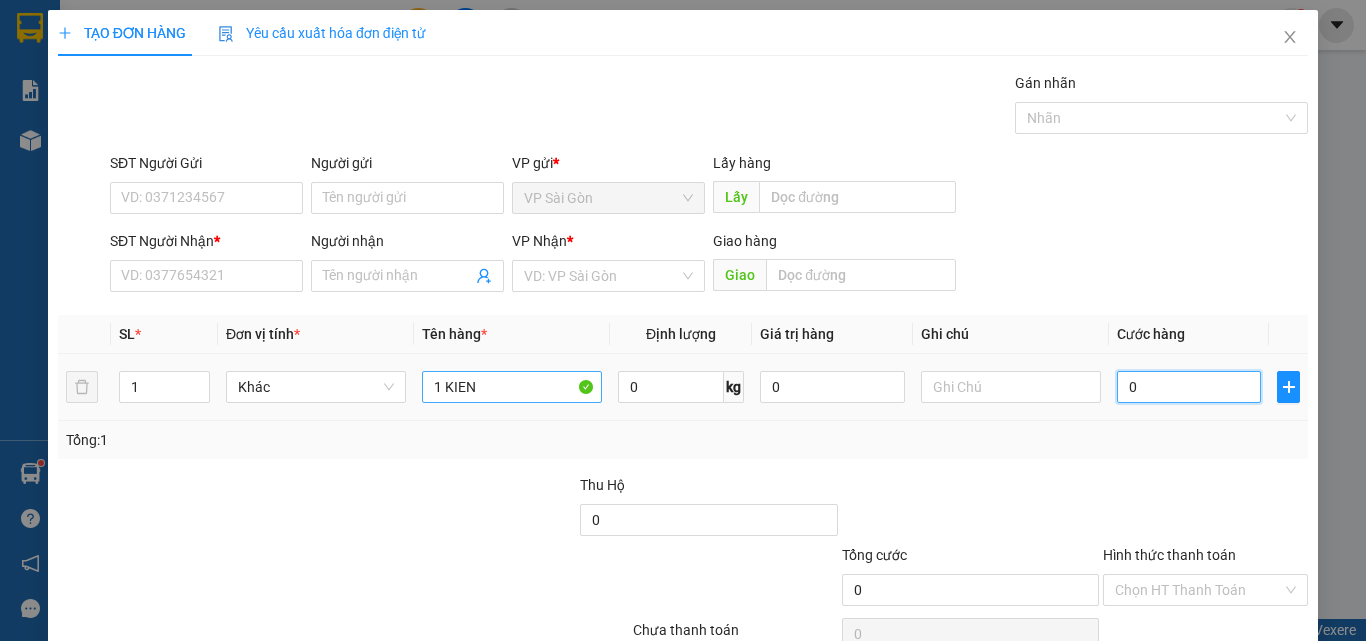 type on "3" 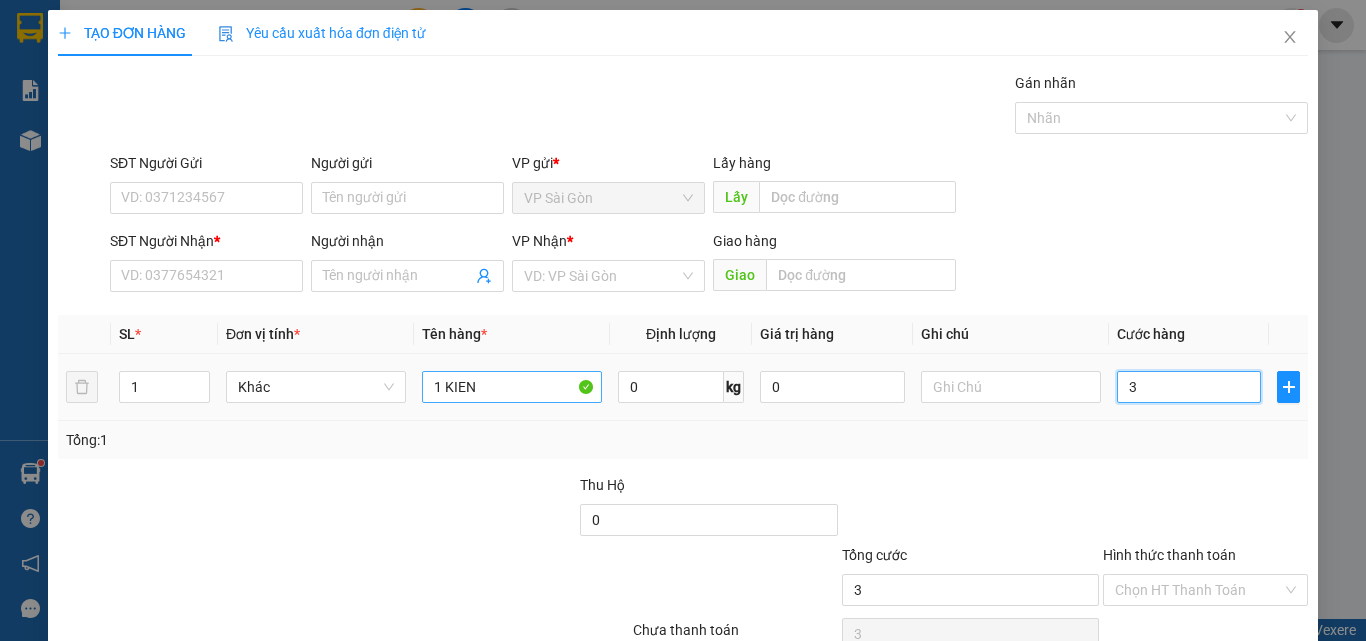 type on "30" 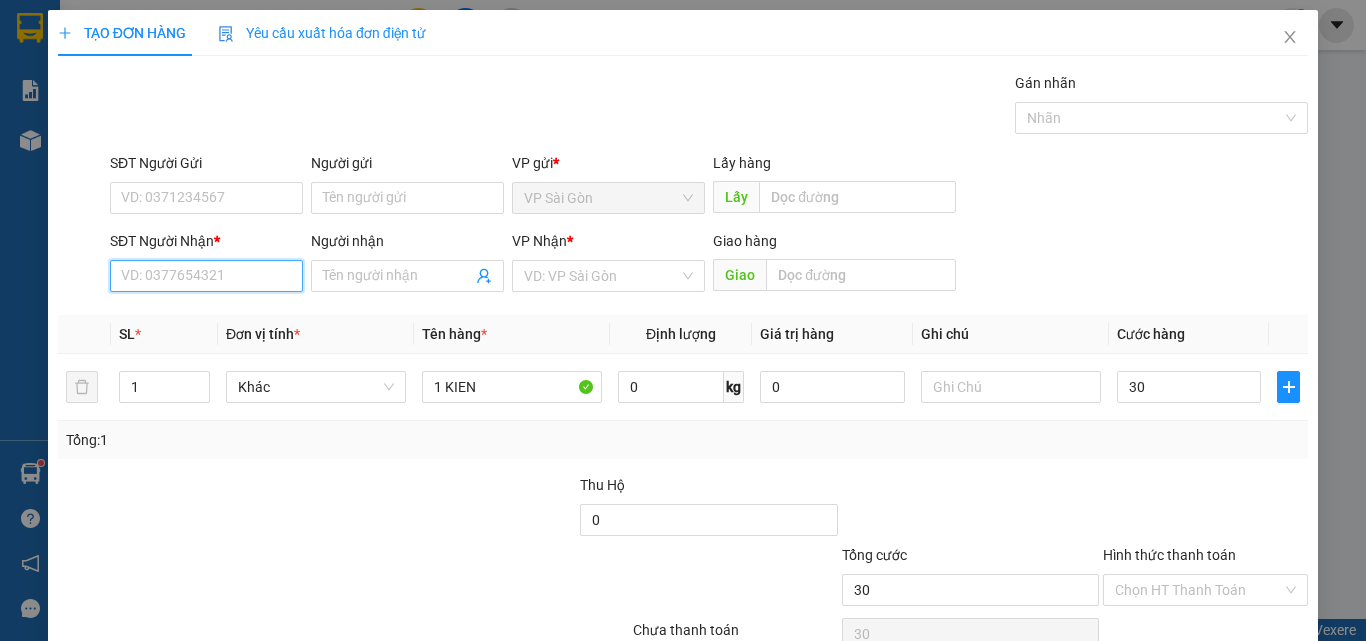 type on "30.000" 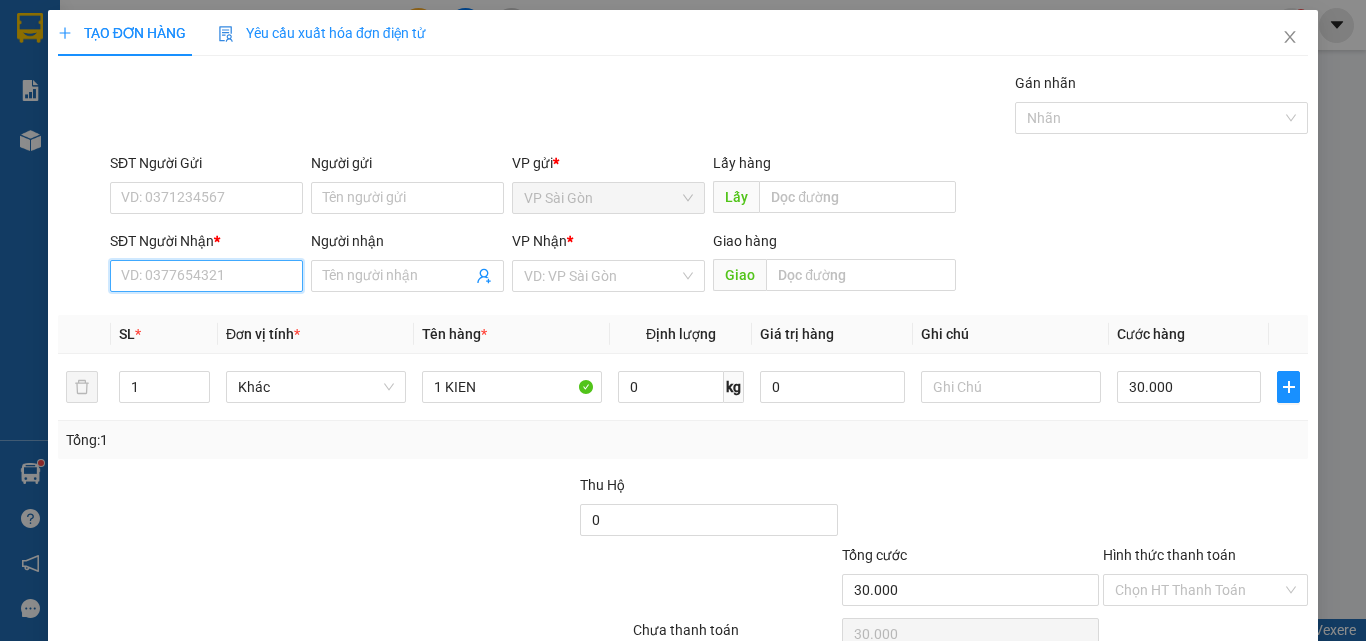 click on "SĐT Người Nhận  *" at bounding box center (206, 276) 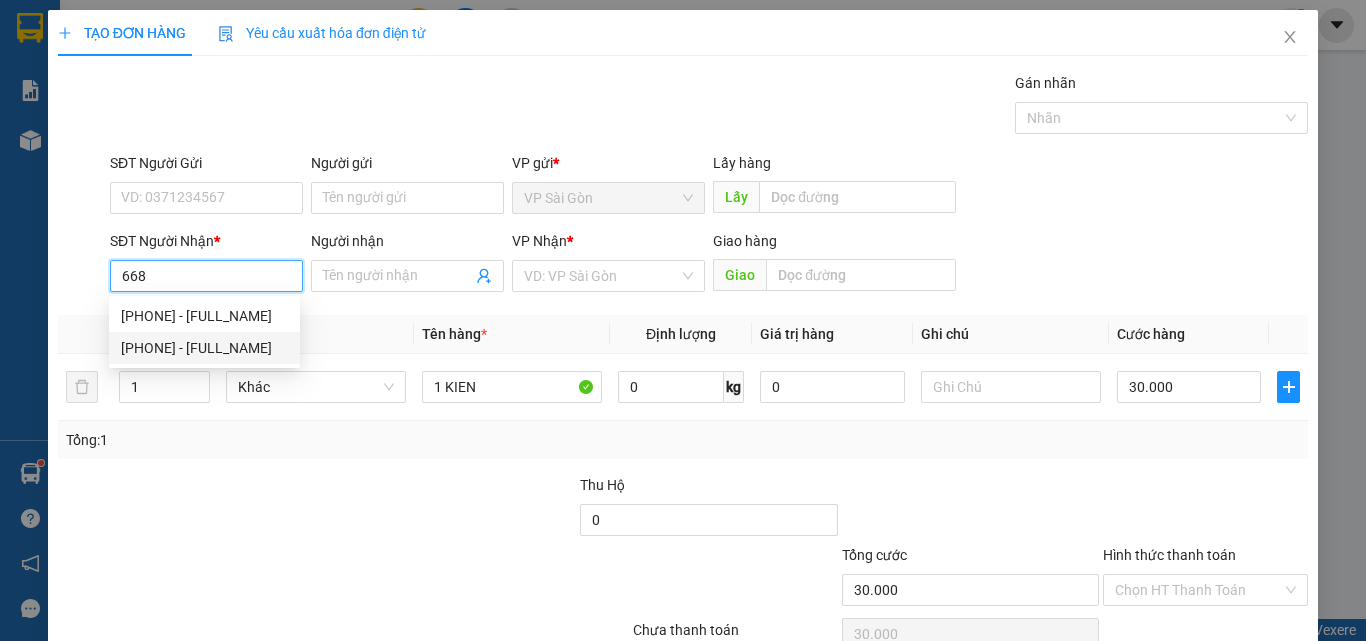 click on "[PHONE] - [FULL_NAME]" at bounding box center (204, 348) 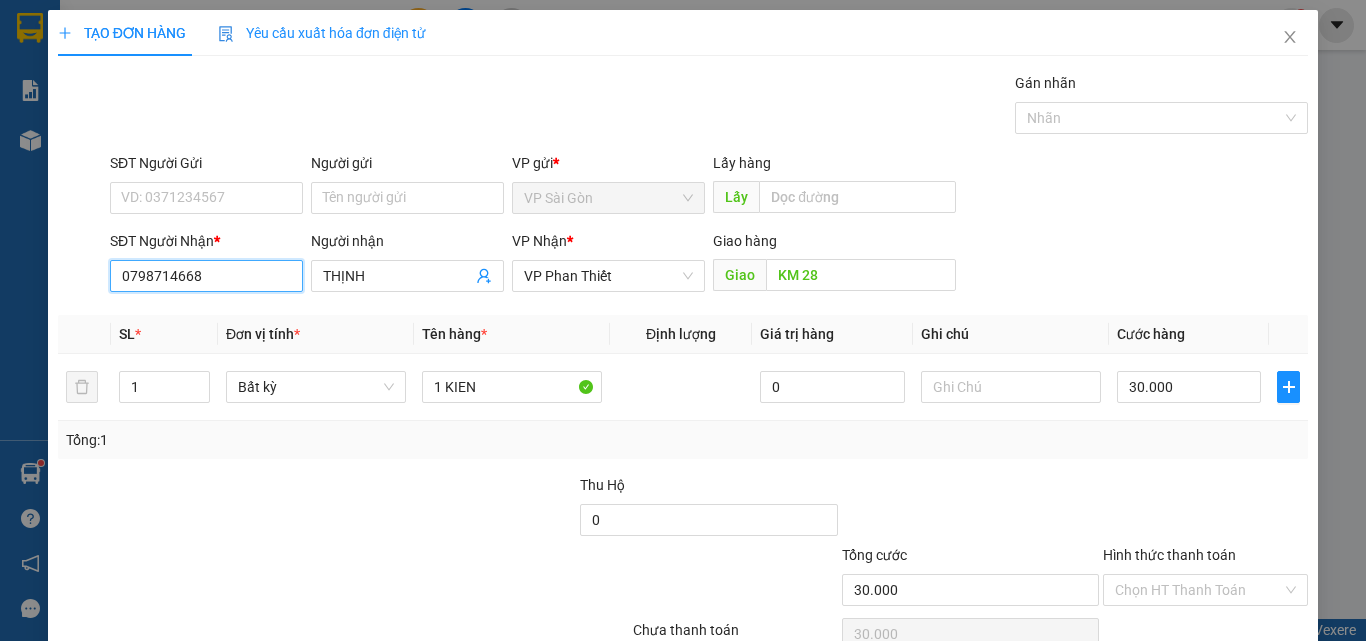 scroll, scrollTop: 99, scrollLeft: 0, axis: vertical 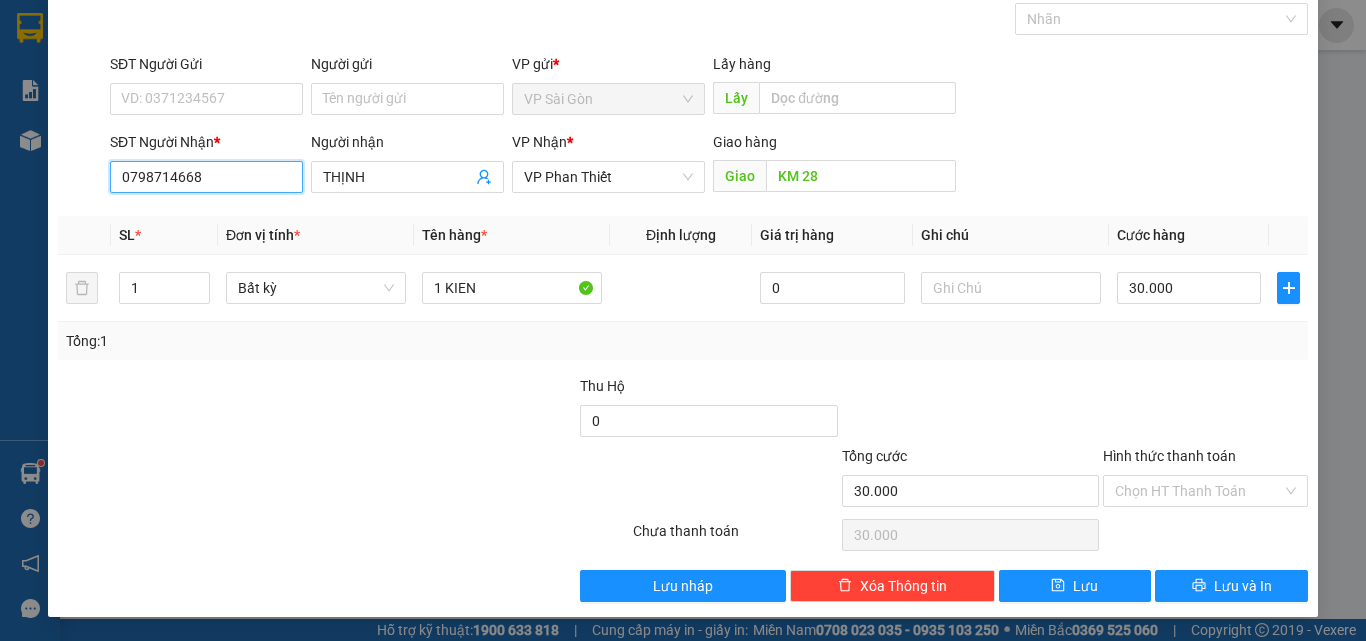 type on "0798714668" 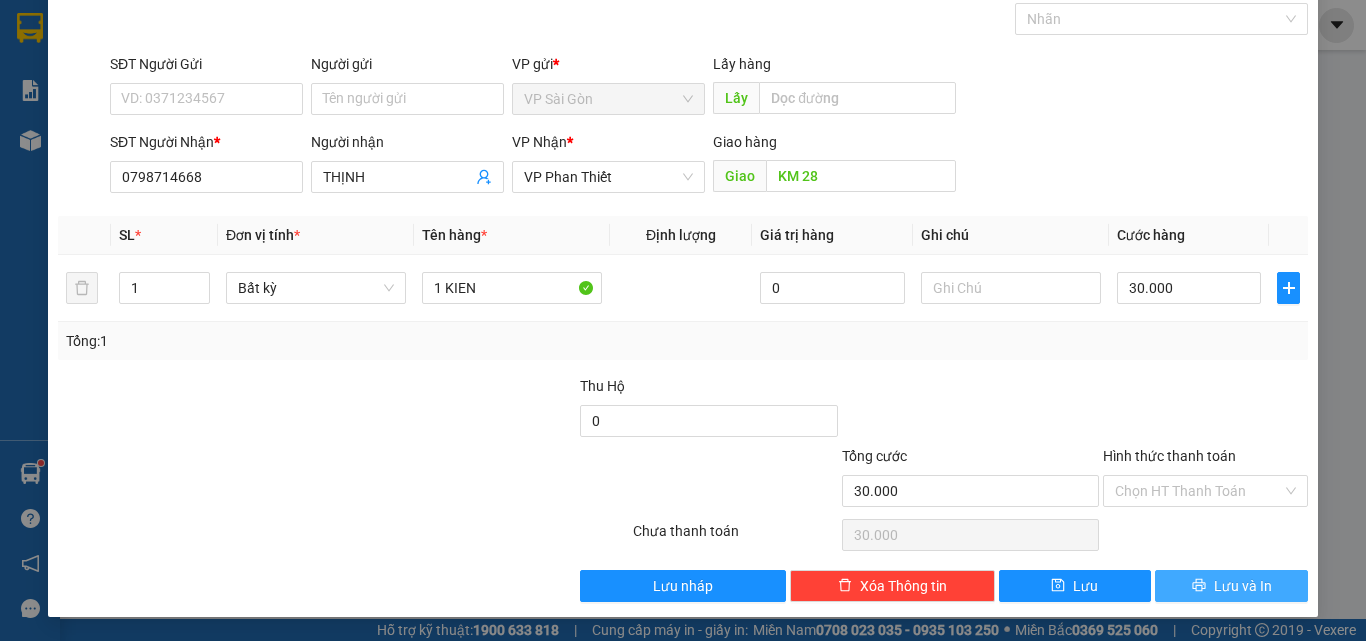 click on "Lưu và In" at bounding box center (1243, 586) 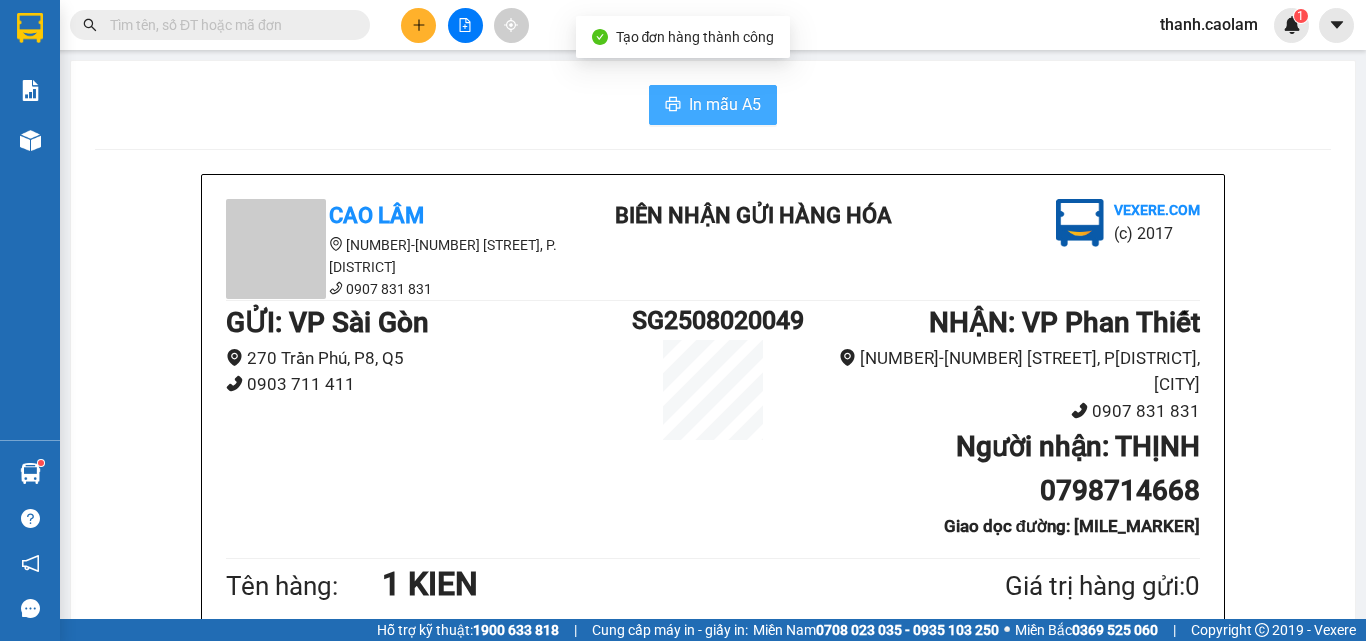 click on "In mẫu A5" at bounding box center (725, 104) 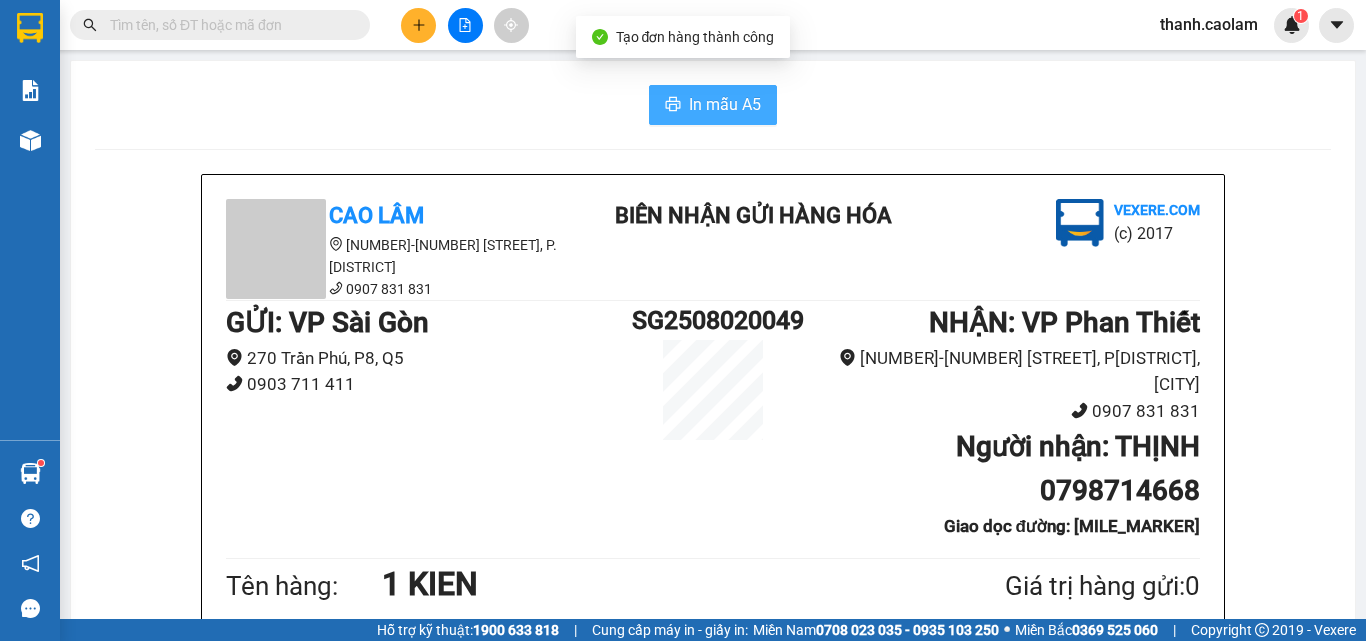 scroll, scrollTop: 0, scrollLeft: 0, axis: both 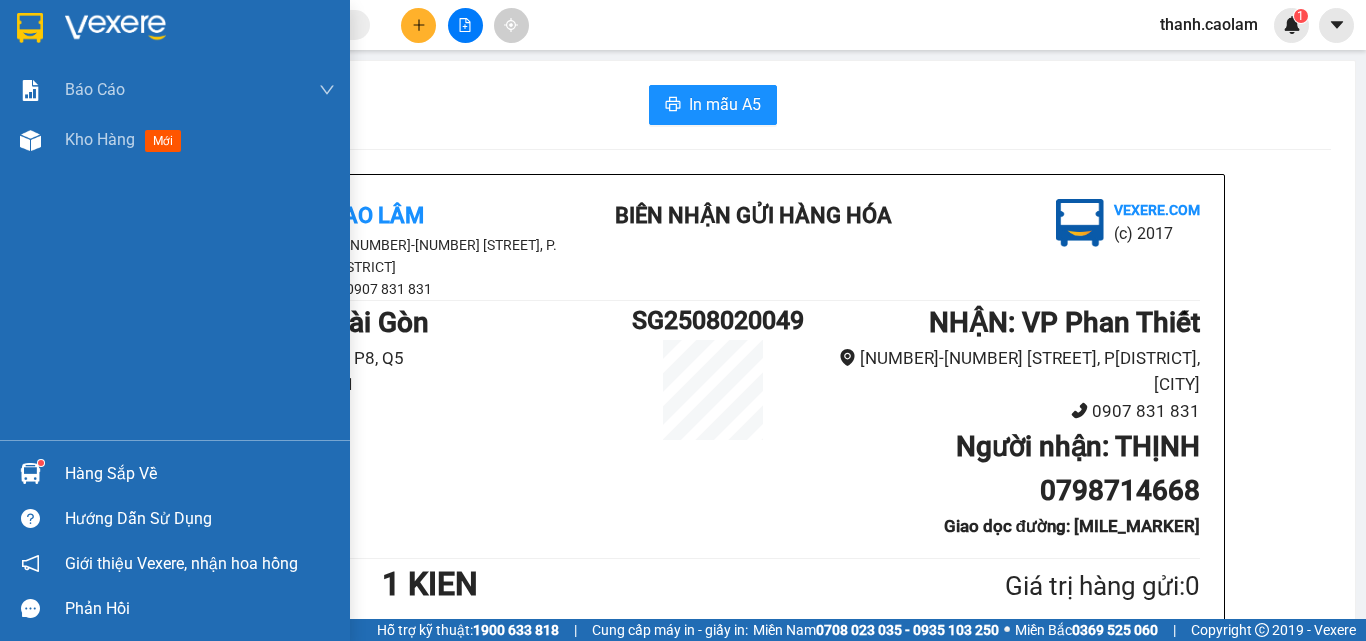 click at bounding box center [30, 28] 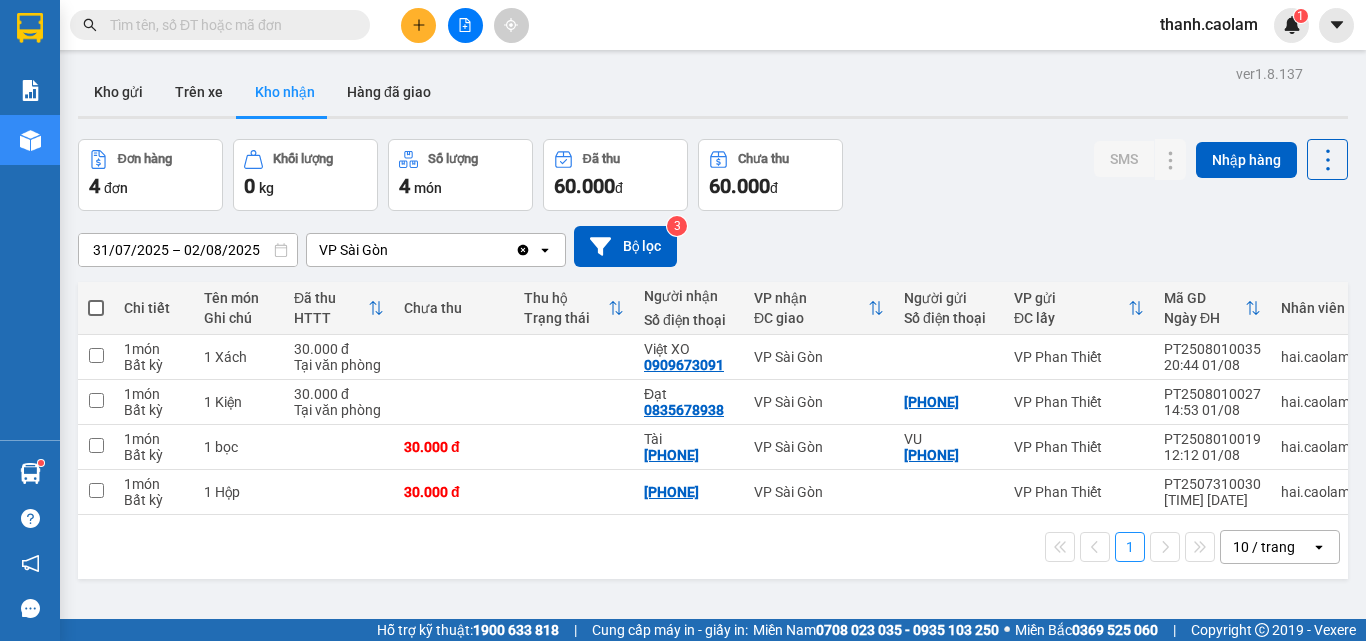 click at bounding box center (418, 25) 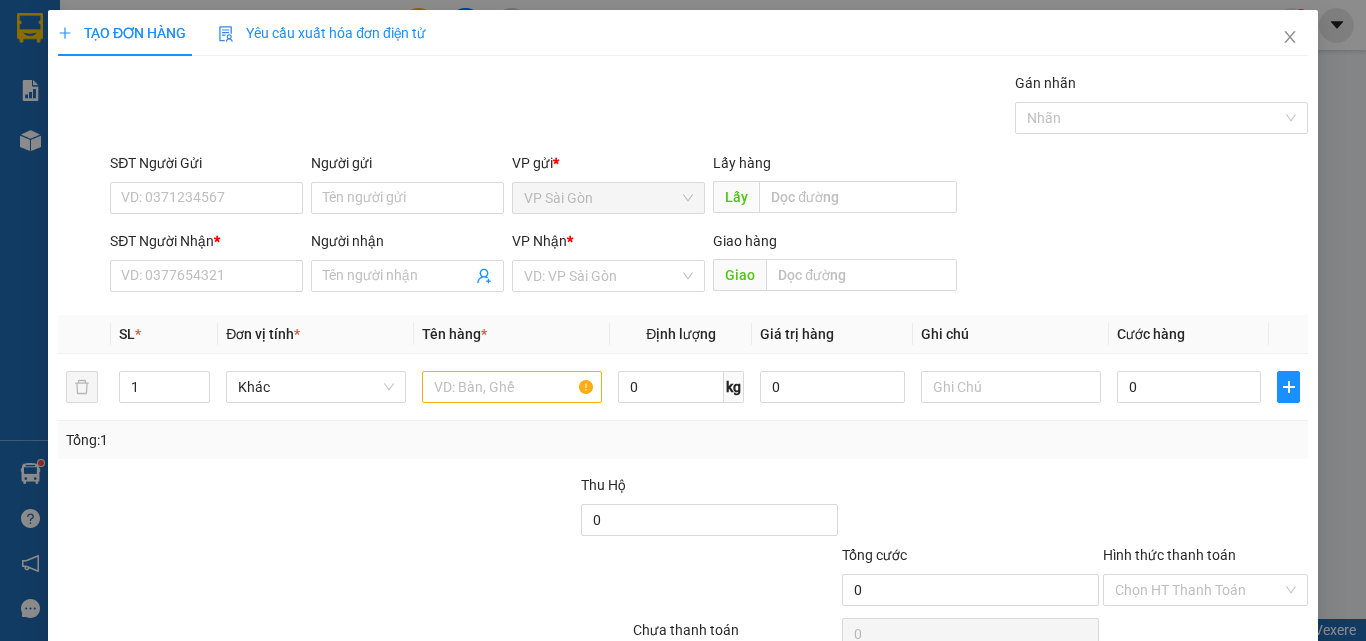 click on "Yêu cầu xuất hóa đơn điện tử" at bounding box center (322, 33) 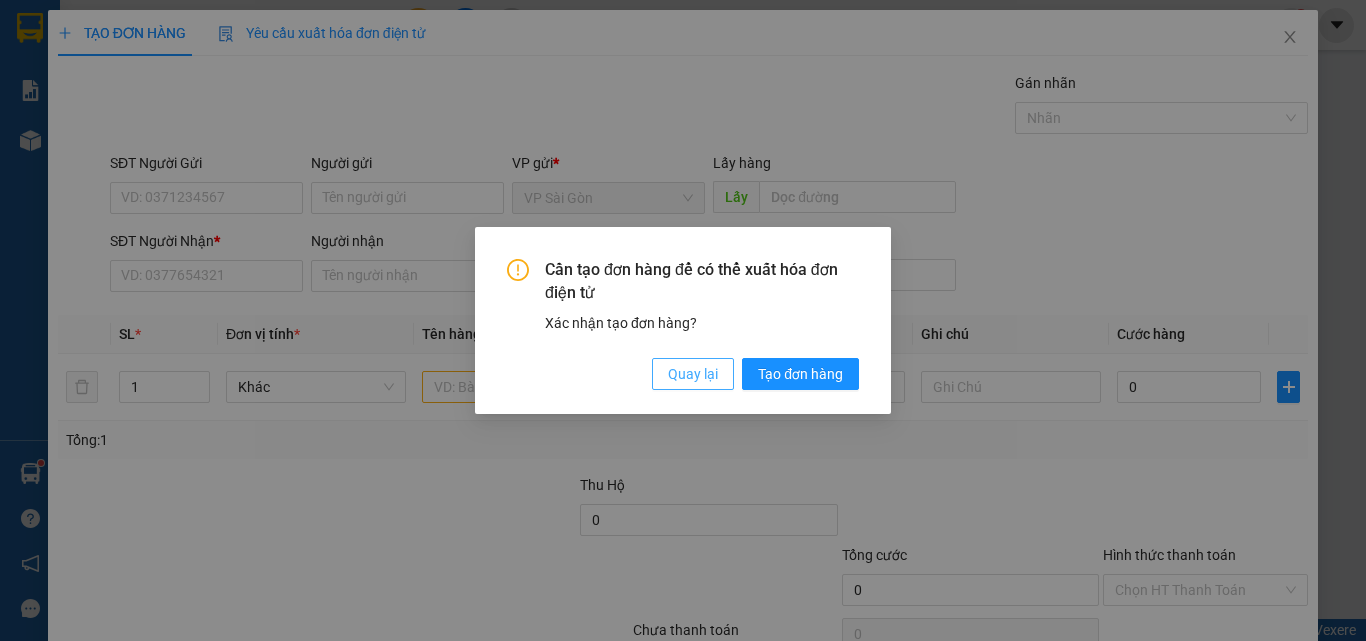 click on "Quay lại" at bounding box center (693, 374) 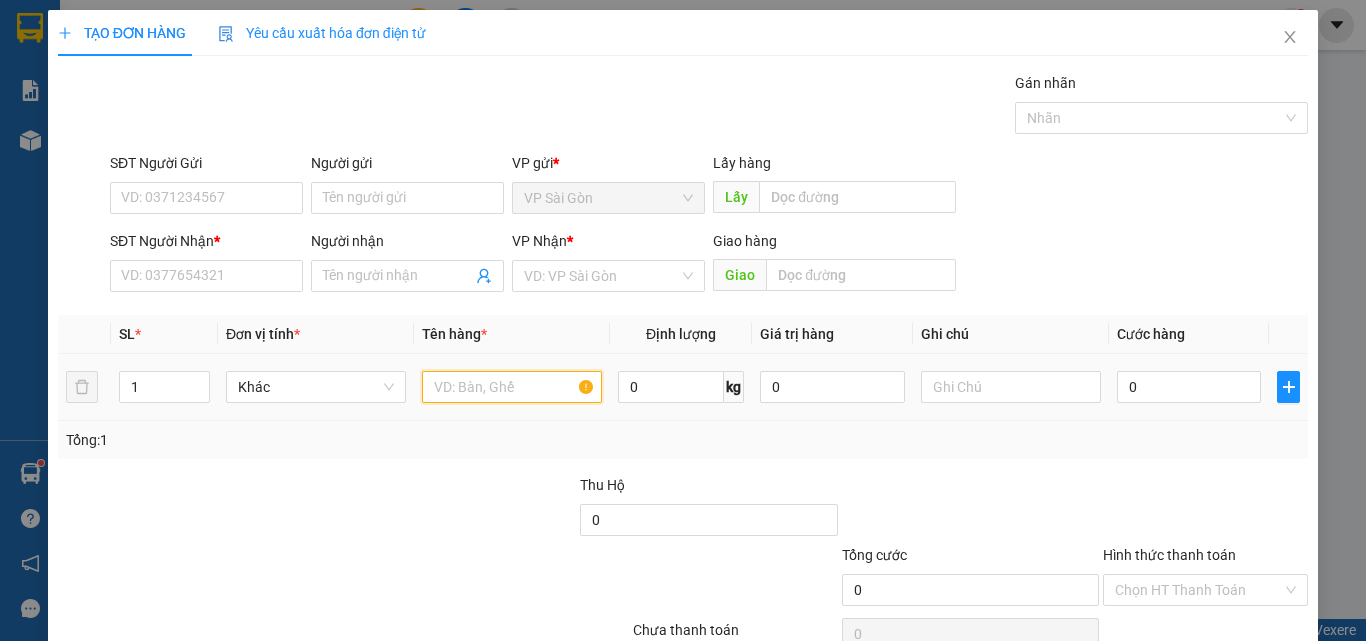 drag, startPoint x: 500, startPoint y: 379, endPoint x: 508, endPoint y: 389, distance: 12.806249 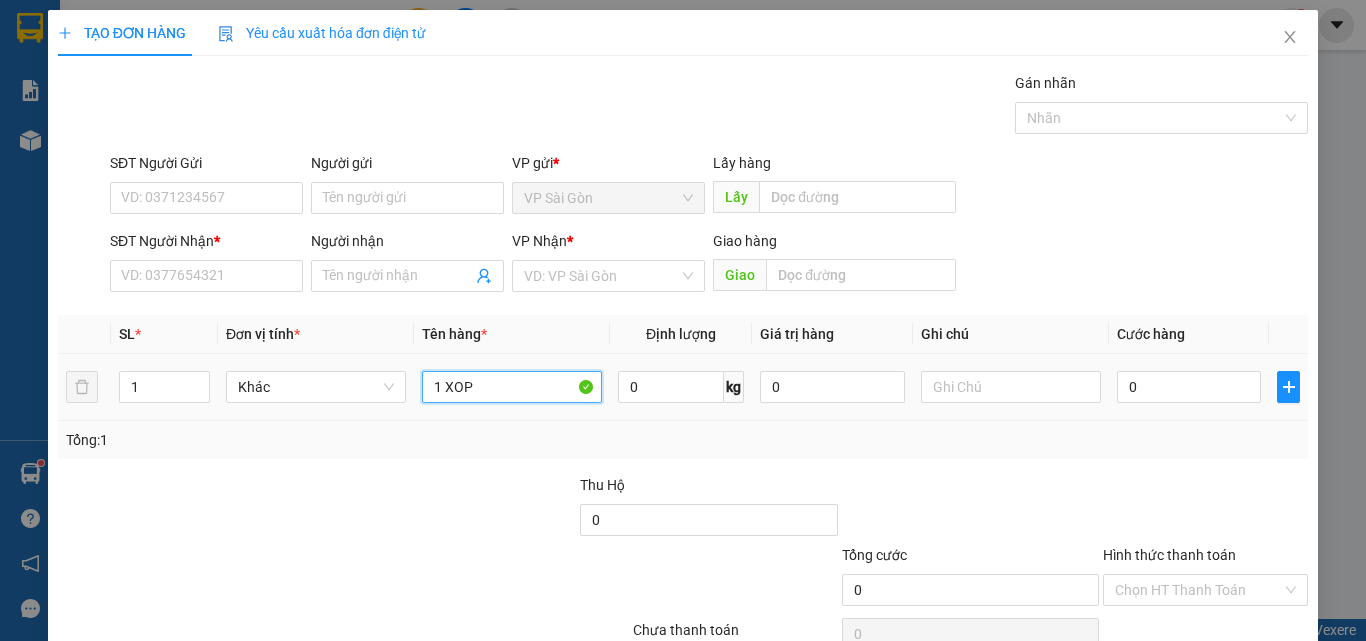 type on "1 XOP" 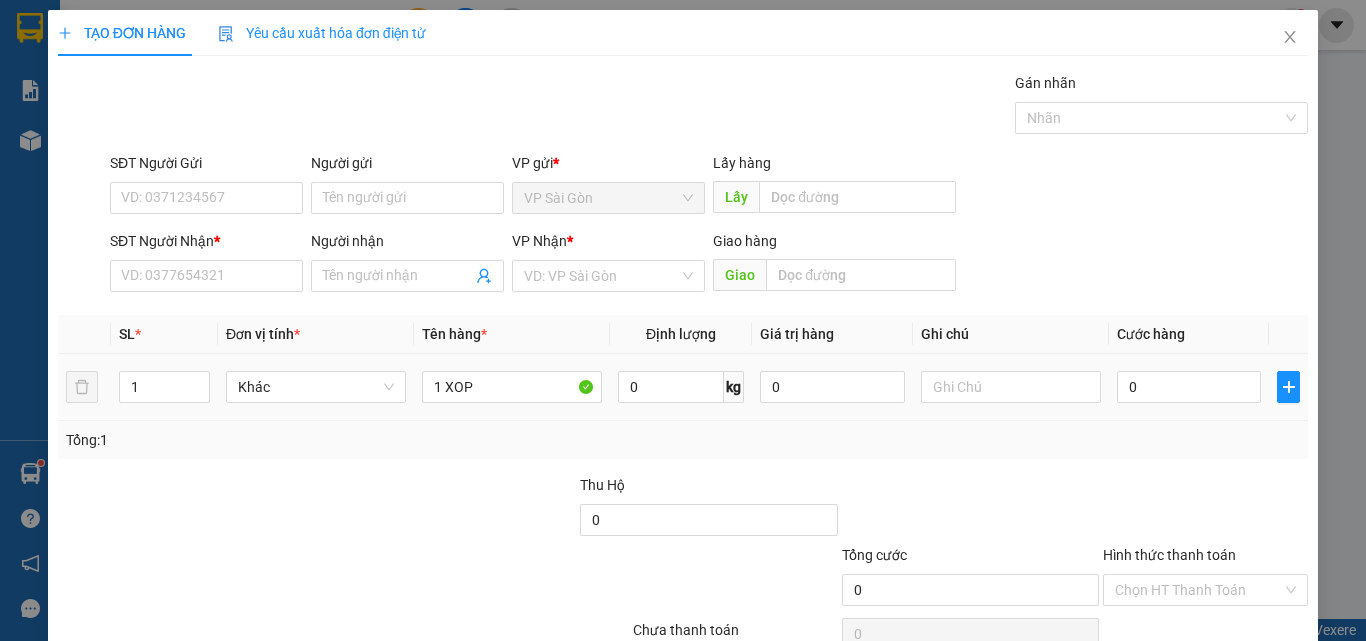 click on "0" at bounding box center (1189, 387) 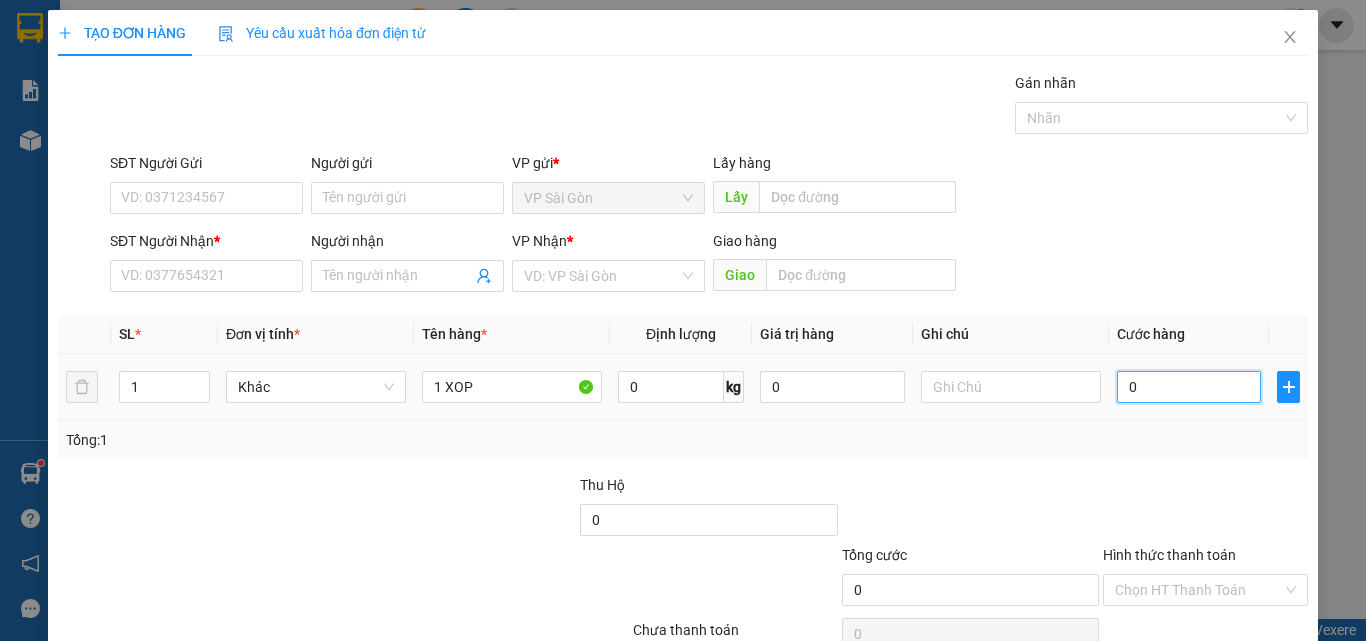 click on "0" at bounding box center [1189, 387] 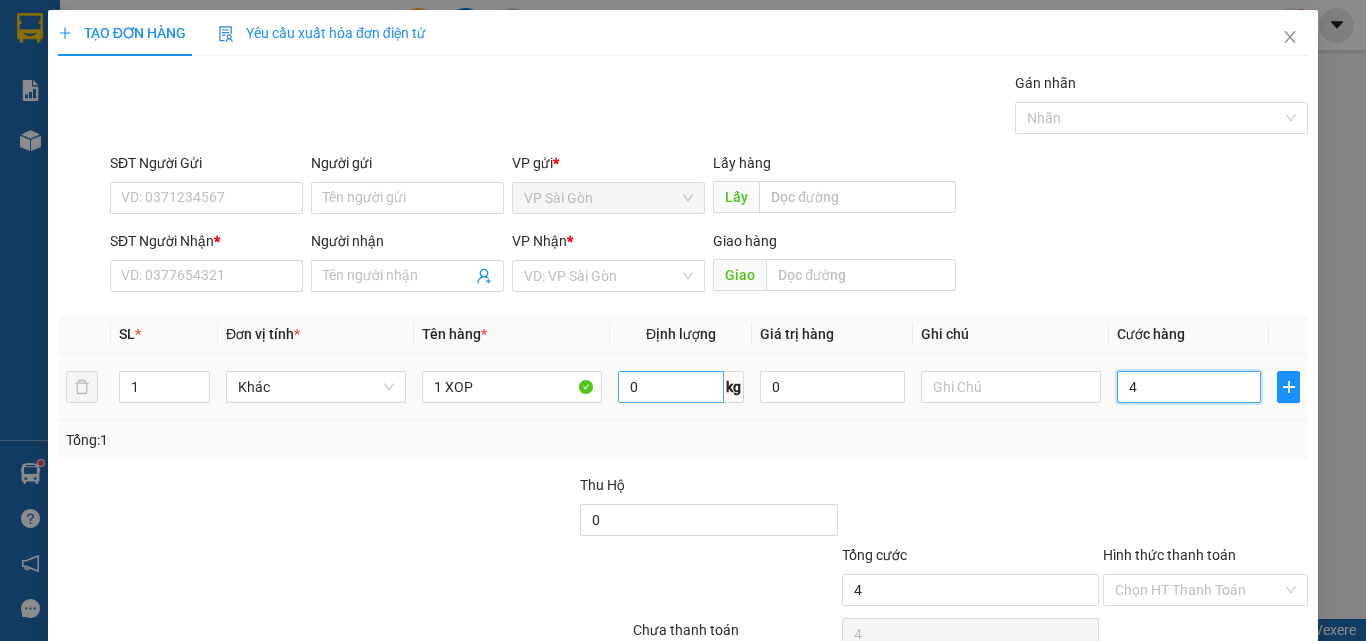 type on "40" 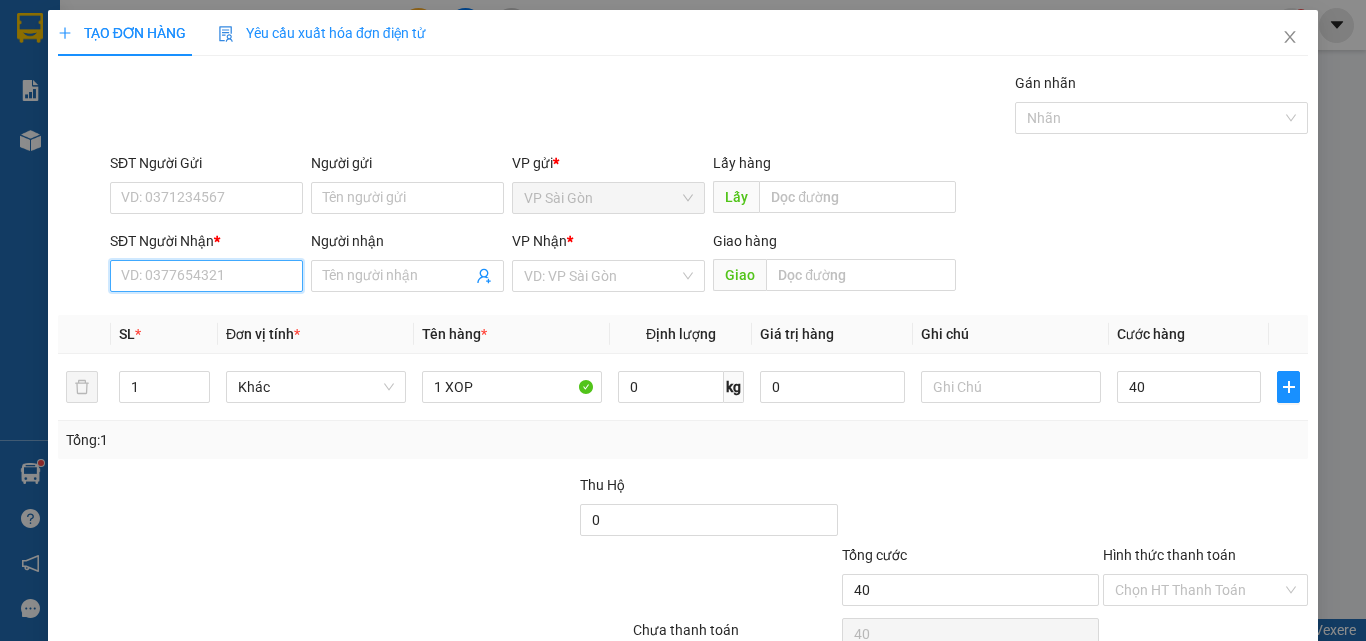 type on "40.000" 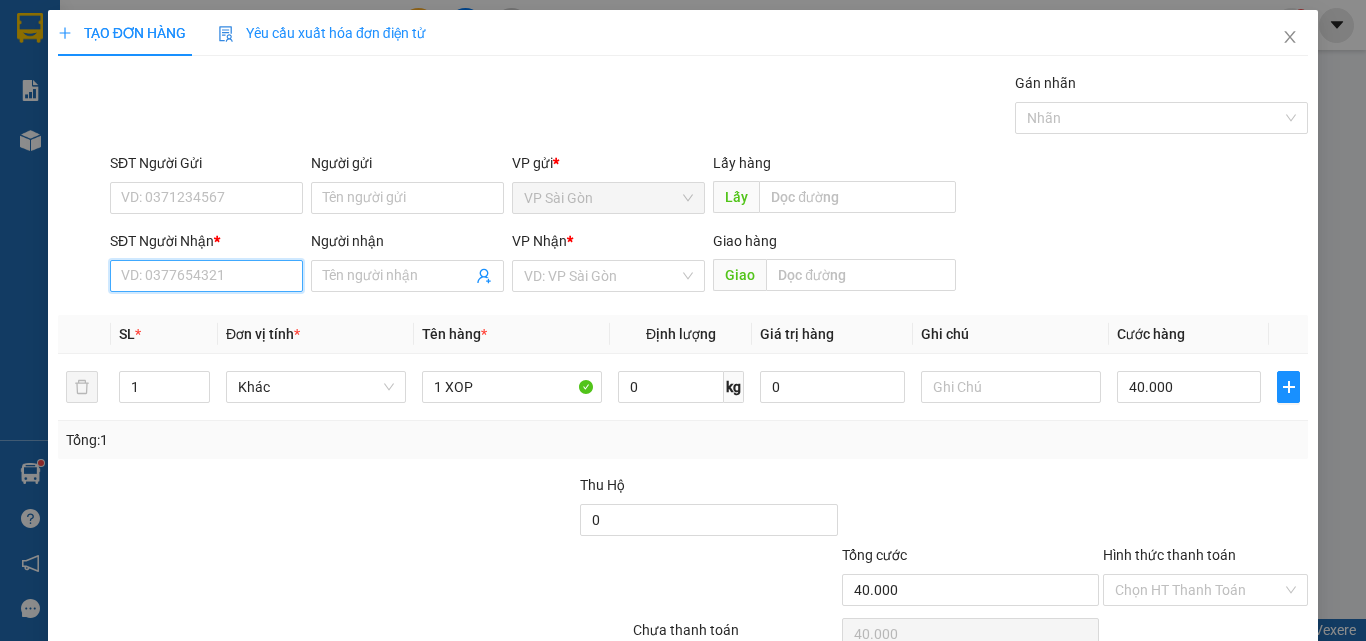 click on "SĐT Người Nhận  *" at bounding box center [206, 276] 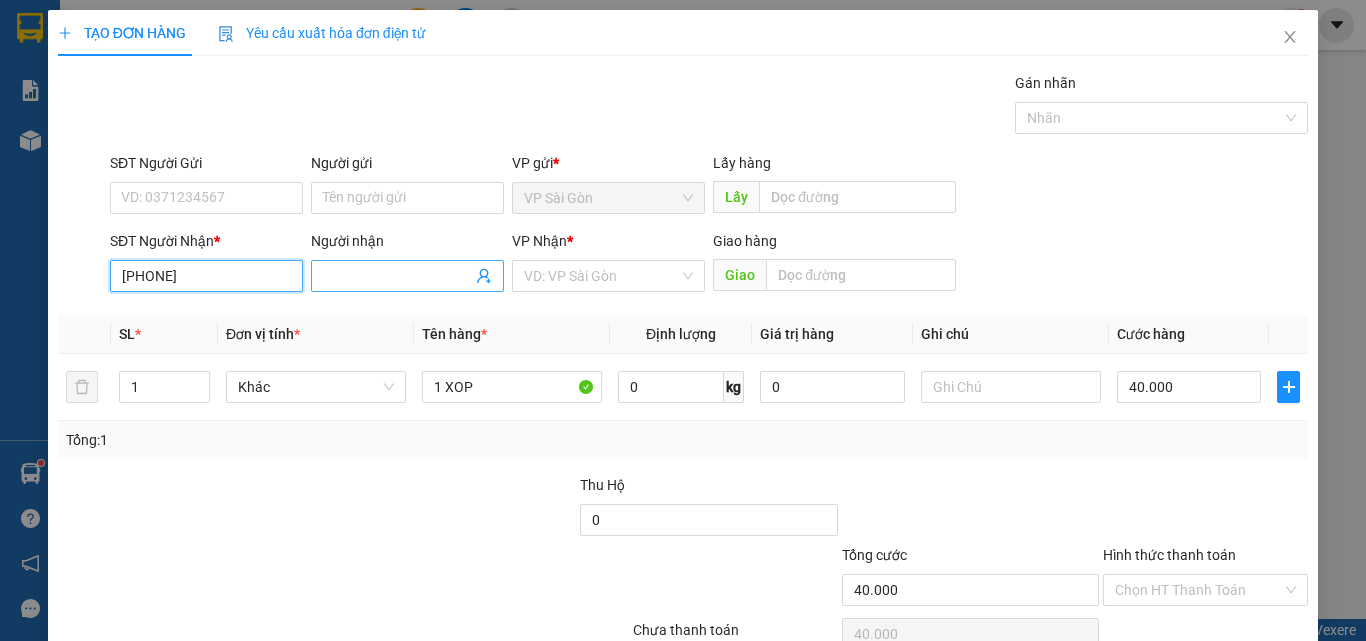 type on "[PHONE]" 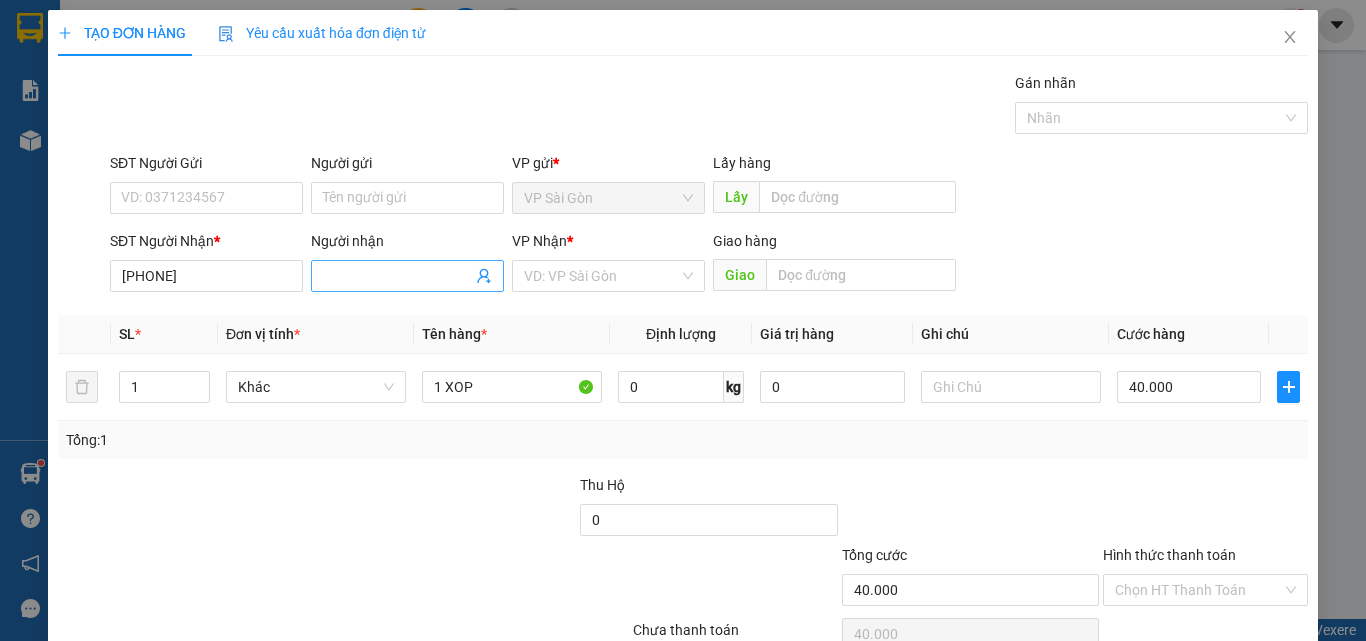 click on "Người nhận" at bounding box center [397, 276] 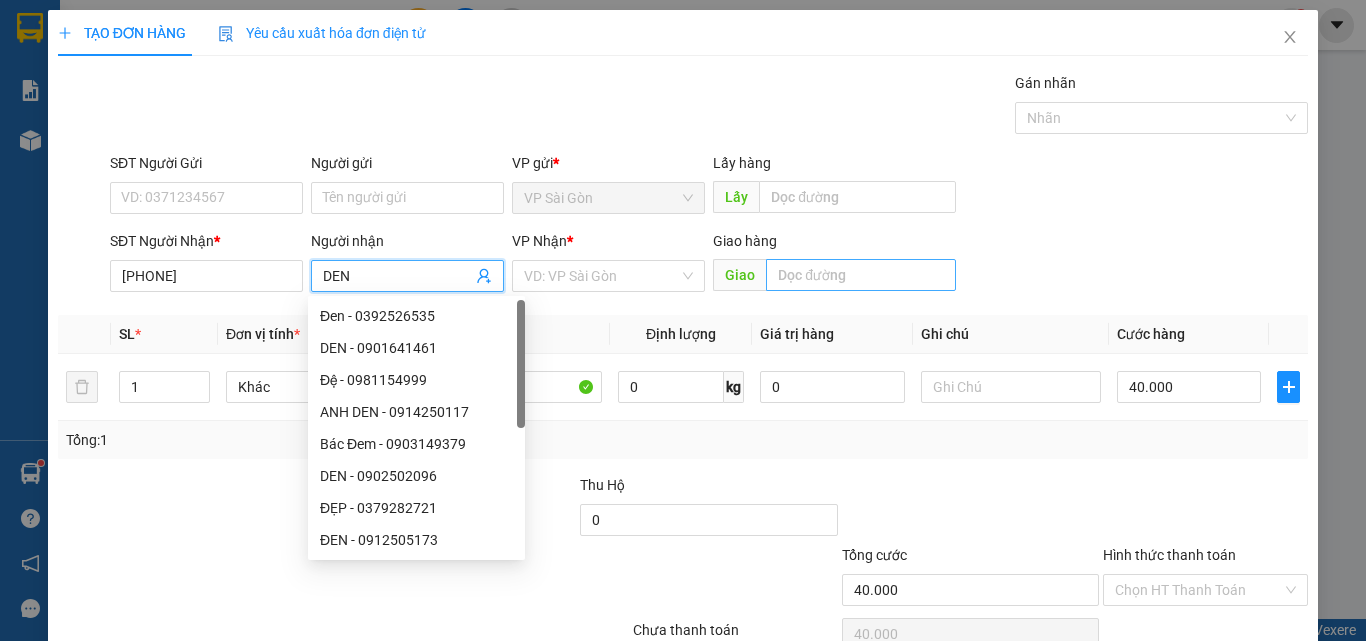 type on "DEN" 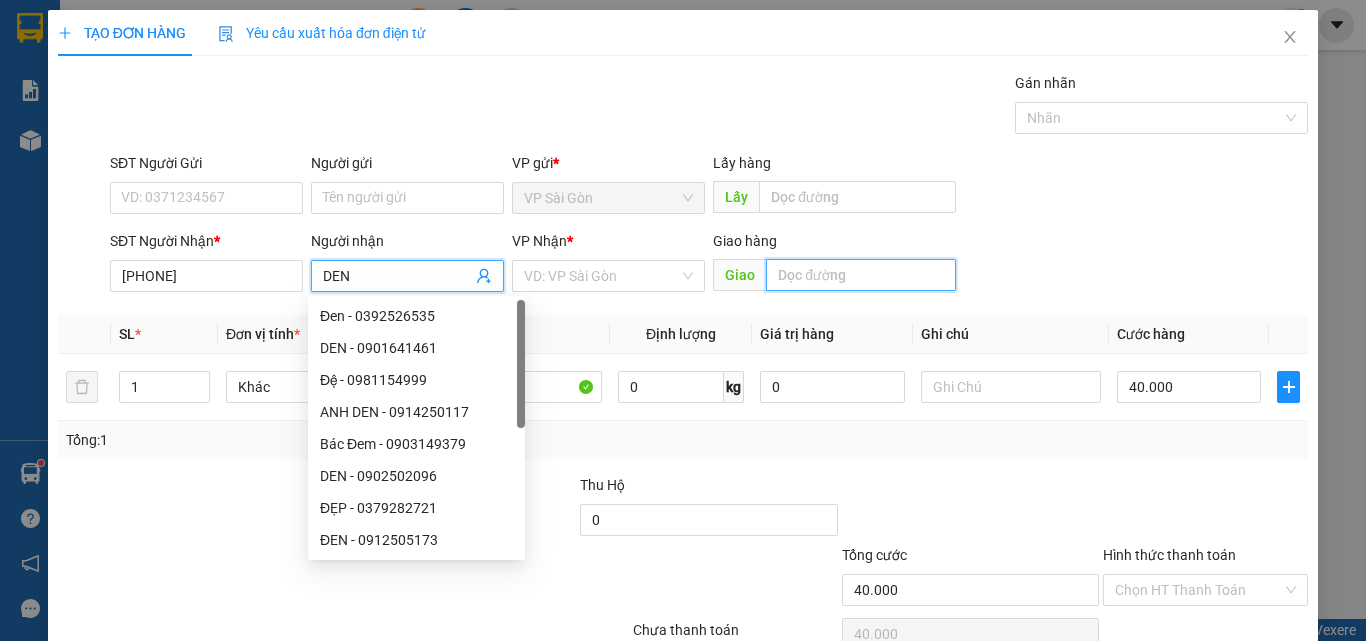 click at bounding box center [861, 275] 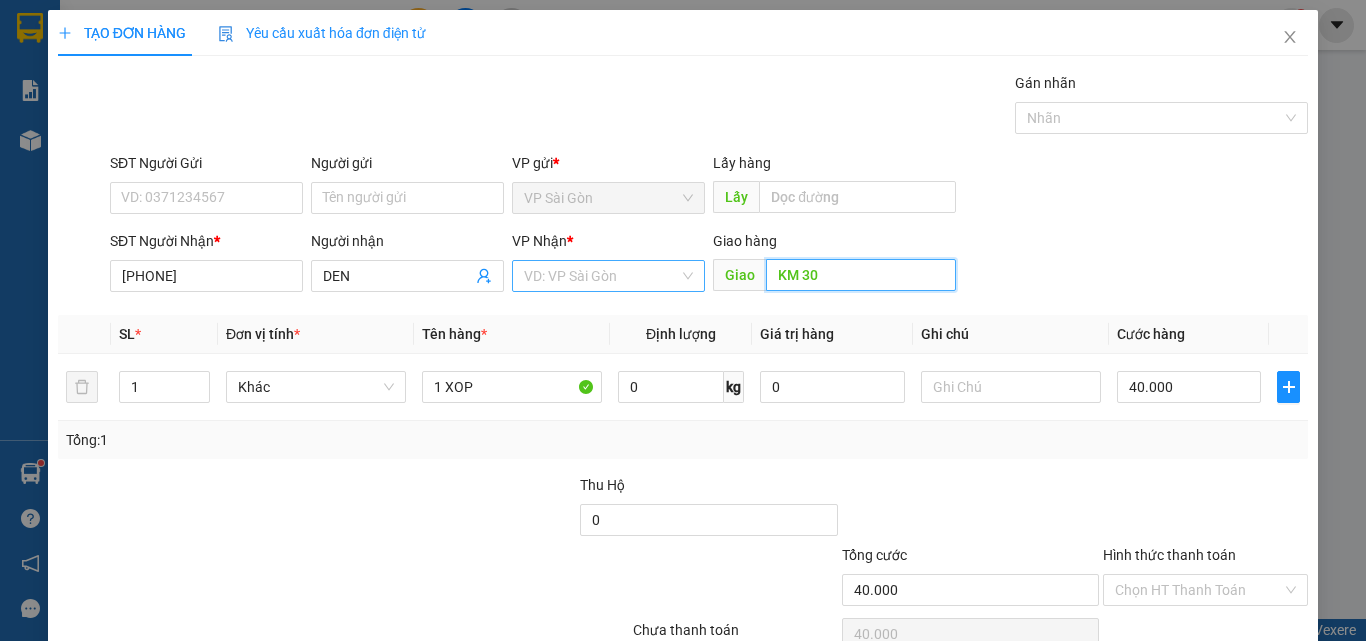 type on "KM 30" 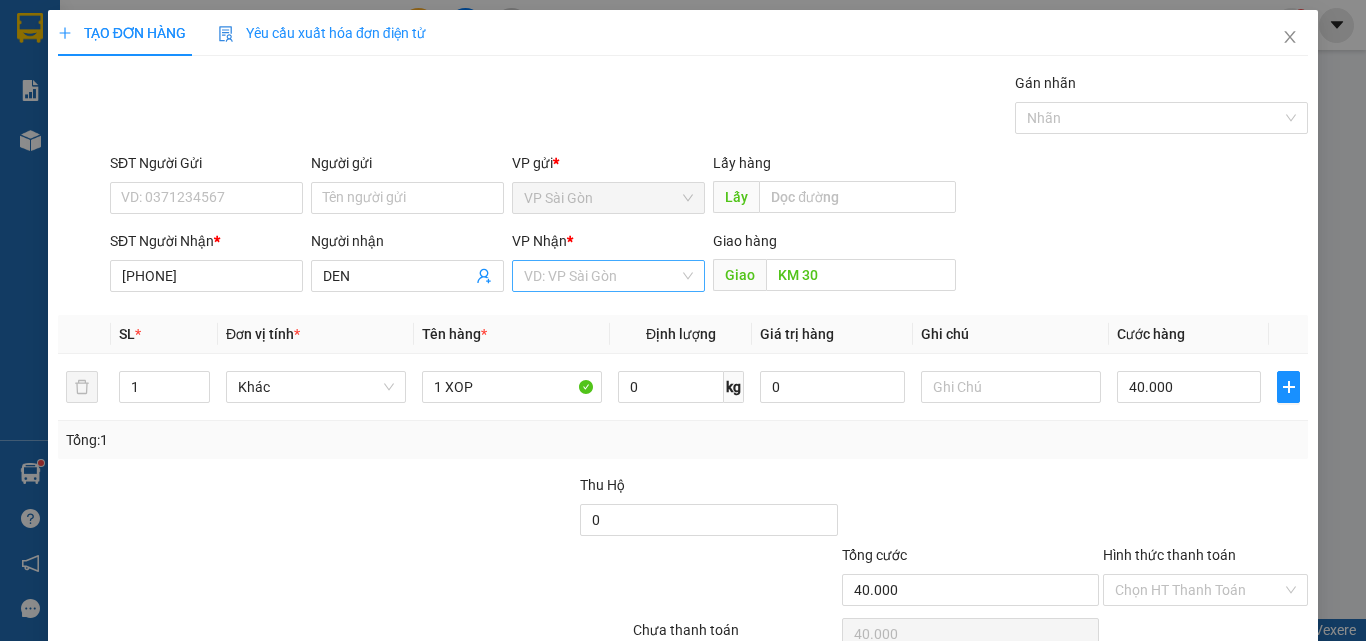 click at bounding box center [601, 276] 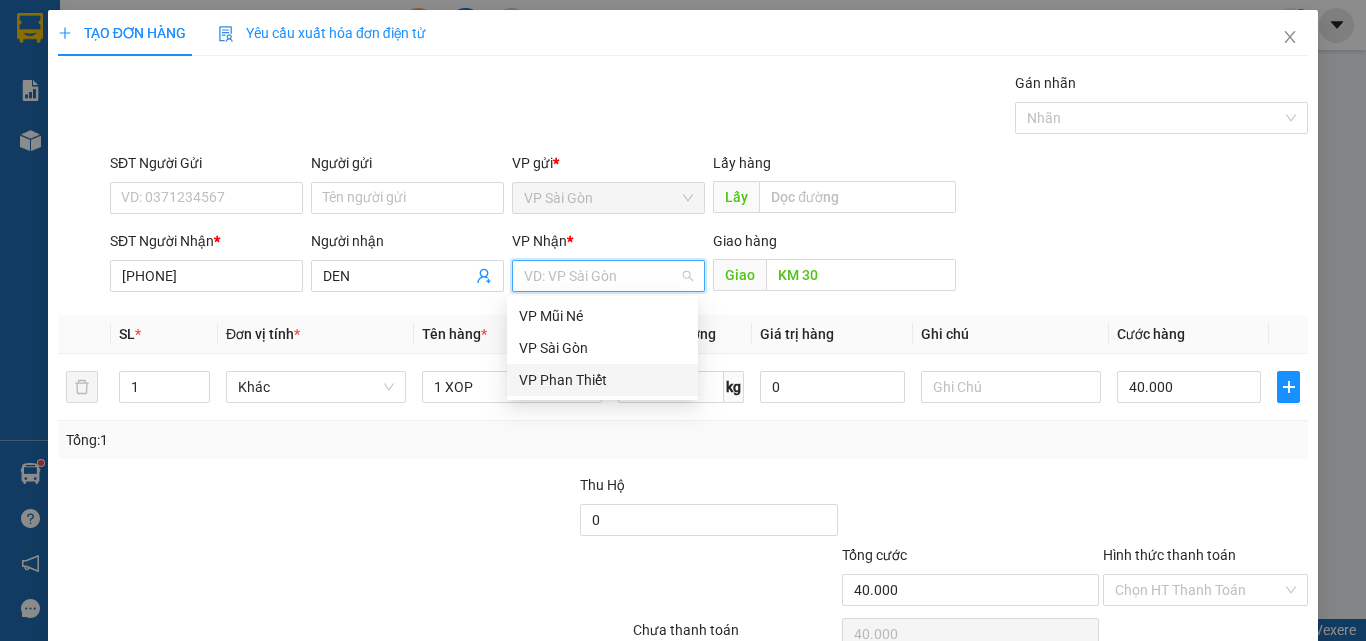 click on "VP Phan Thiết" at bounding box center [602, 380] 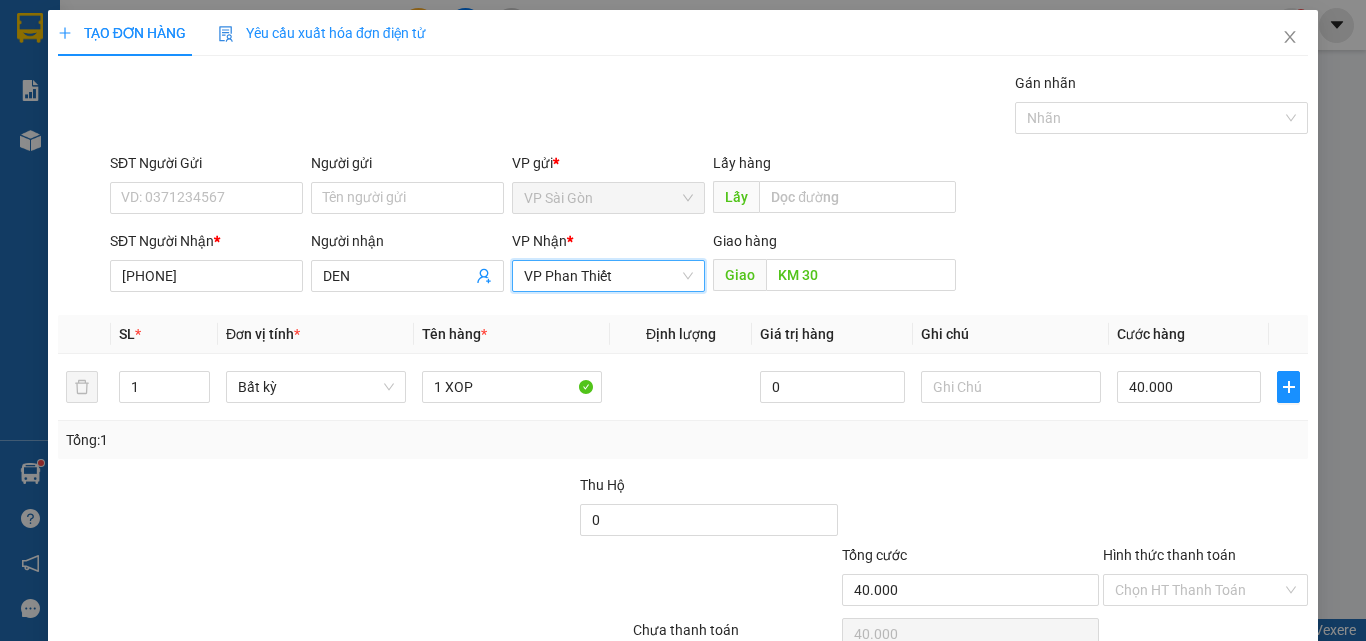scroll, scrollTop: 99, scrollLeft: 0, axis: vertical 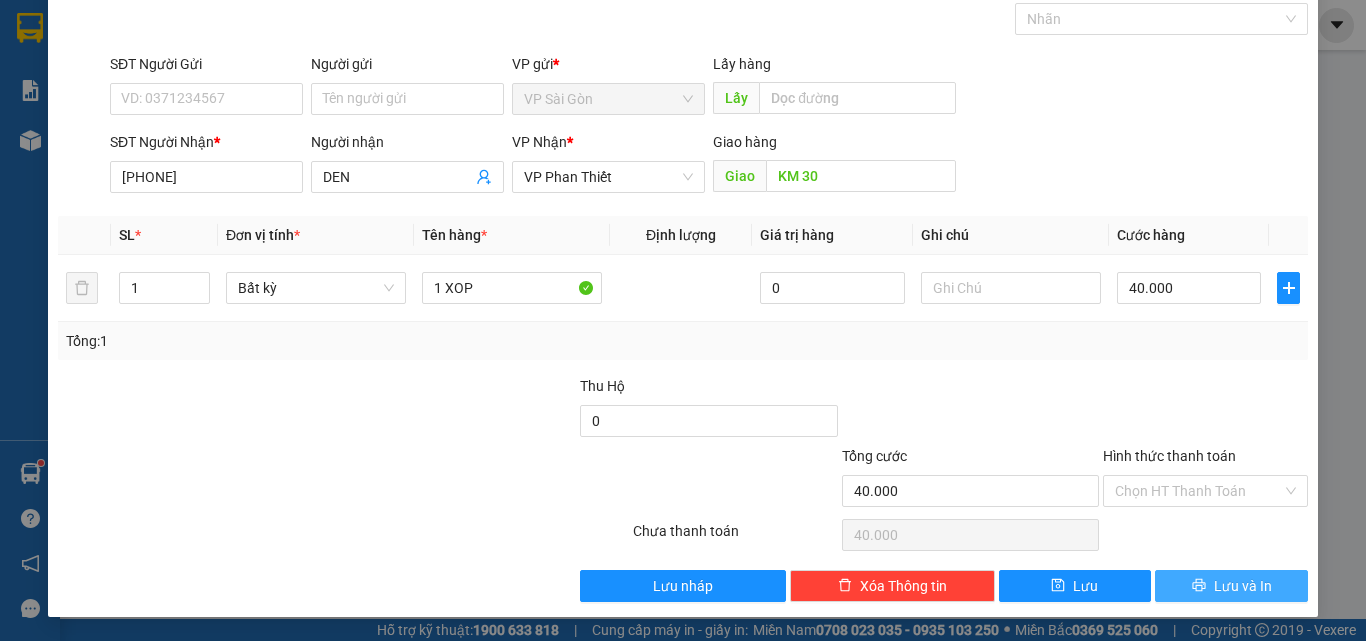 click on "Lưu và In" at bounding box center [1231, 586] 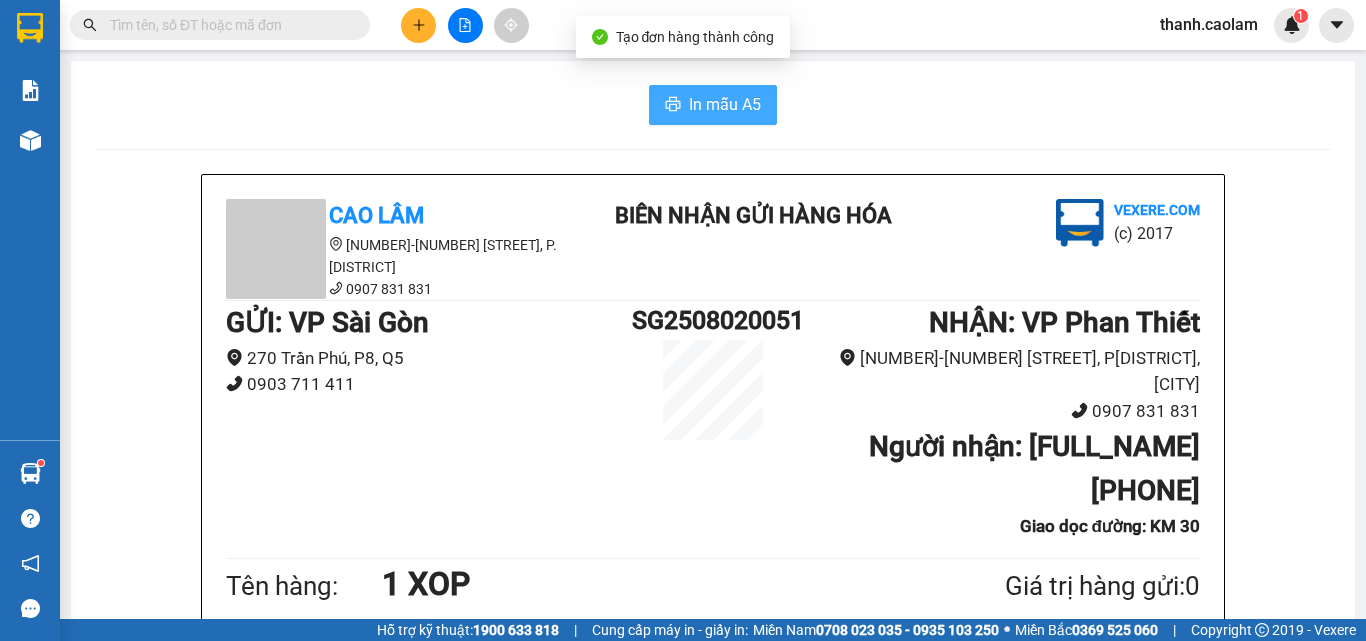 click on "In mẫu A5" at bounding box center (725, 104) 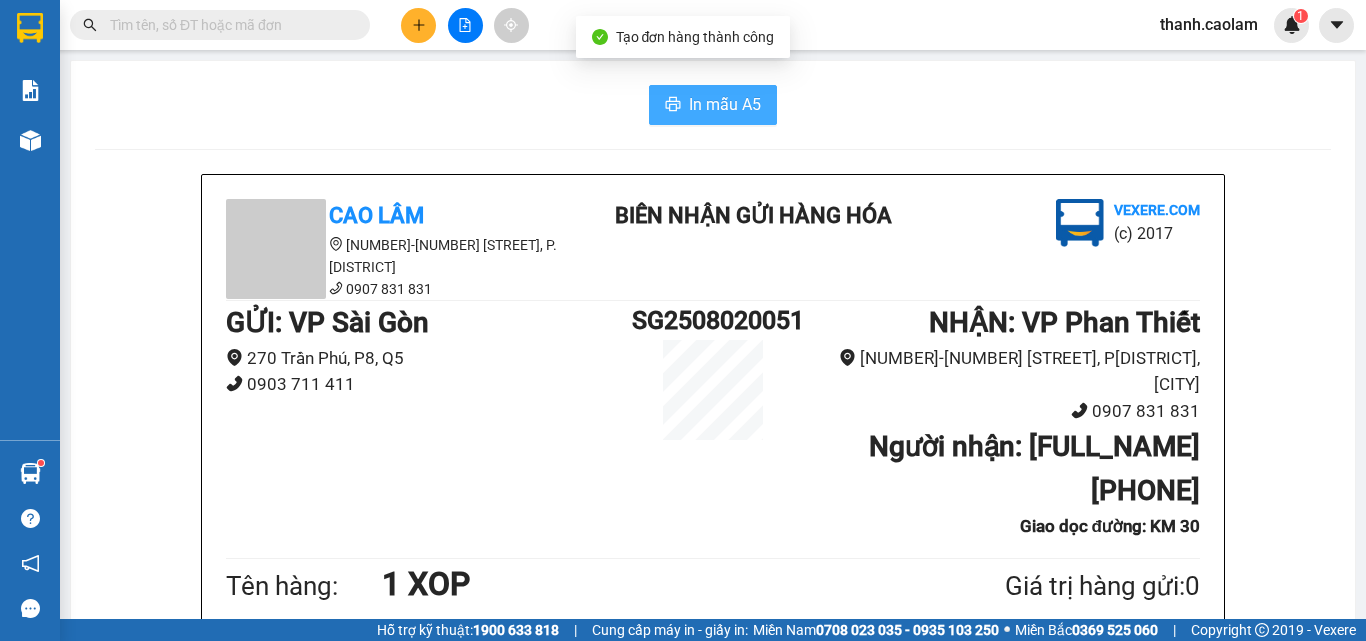 scroll, scrollTop: 0, scrollLeft: 0, axis: both 